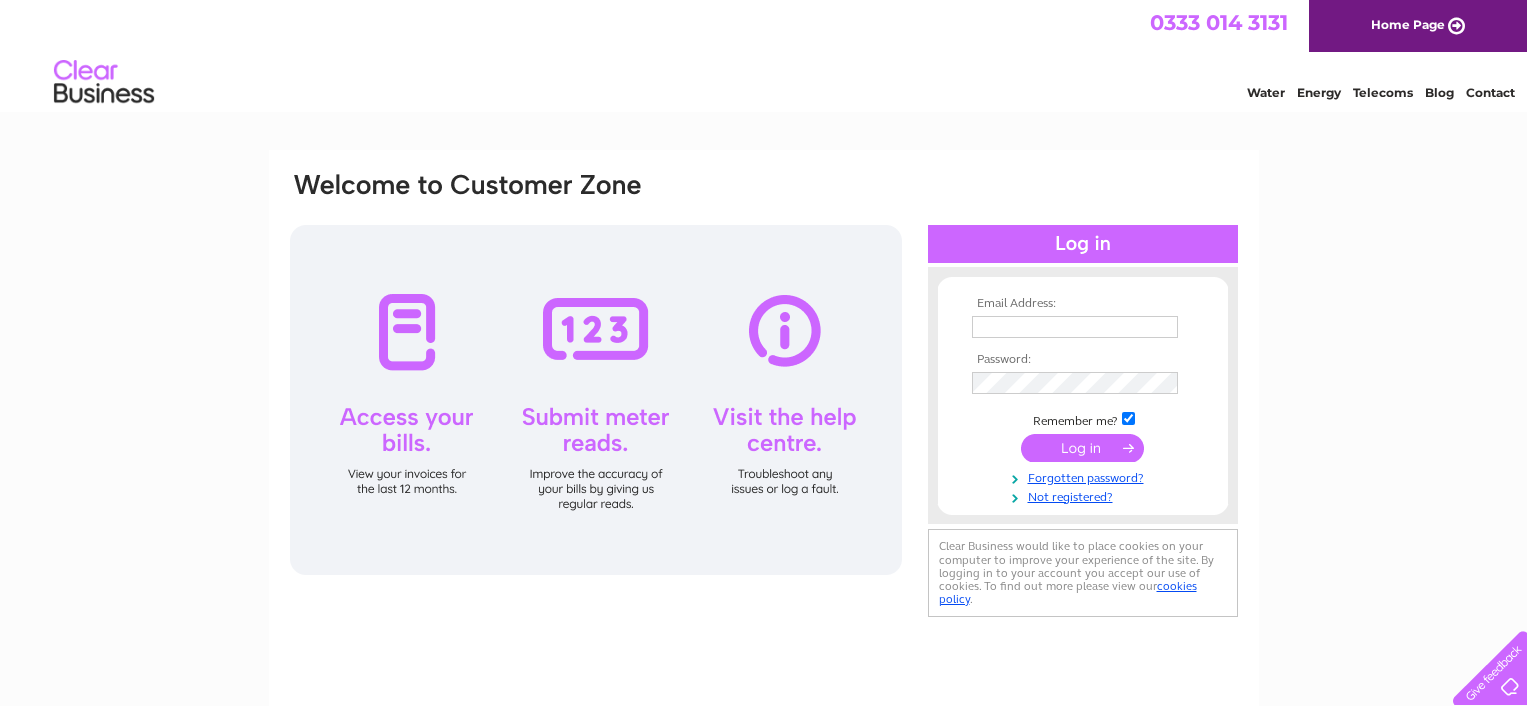 scroll, scrollTop: 0, scrollLeft: 0, axis: both 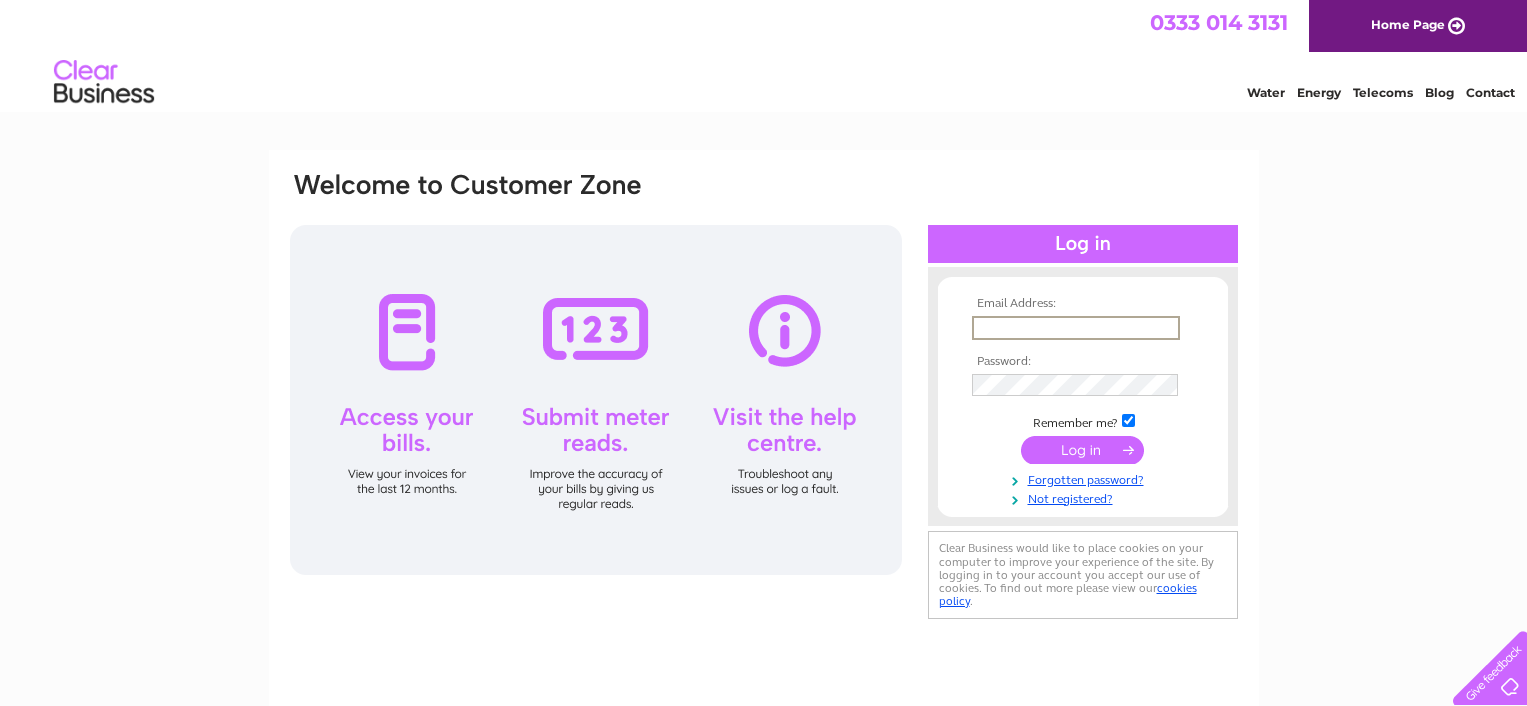 click at bounding box center (1076, 328) 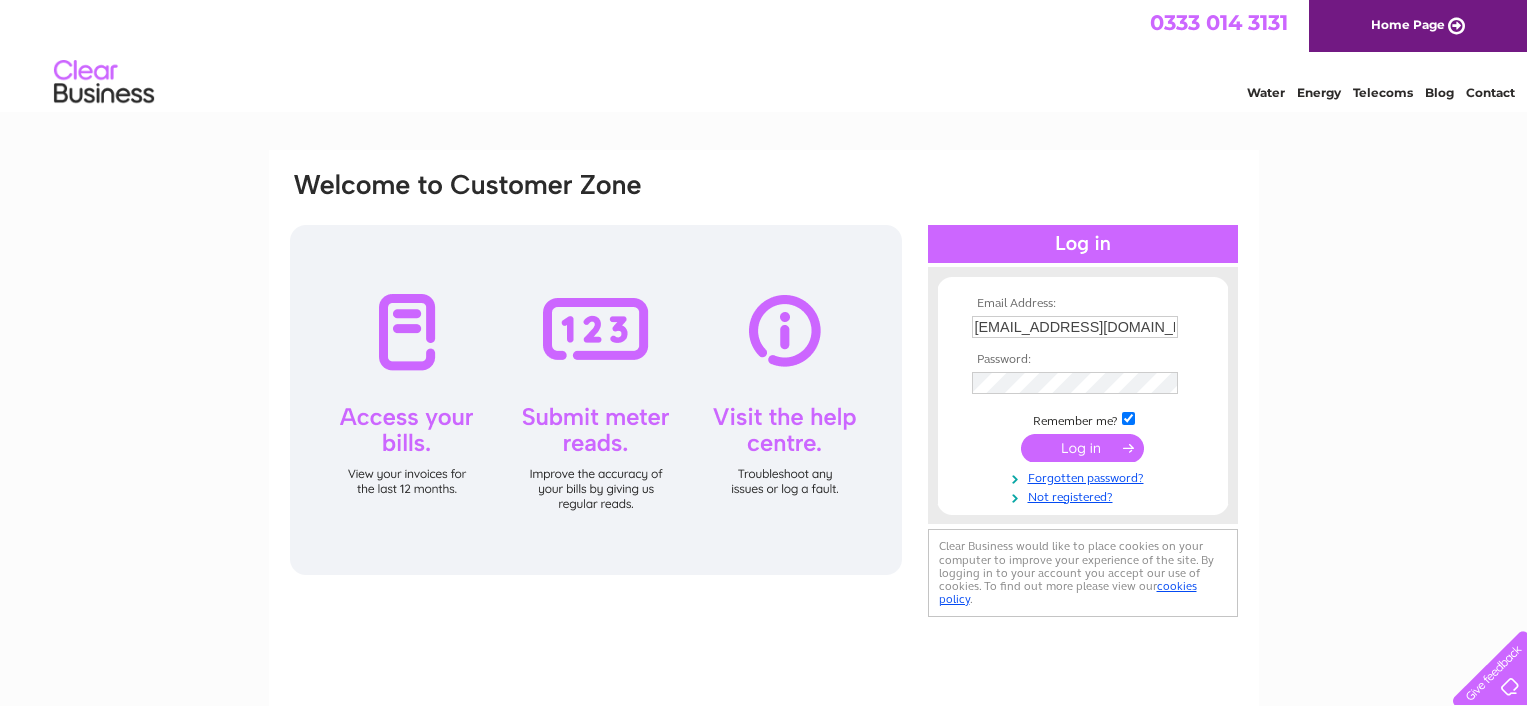 click at bounding box center (1082, 448) 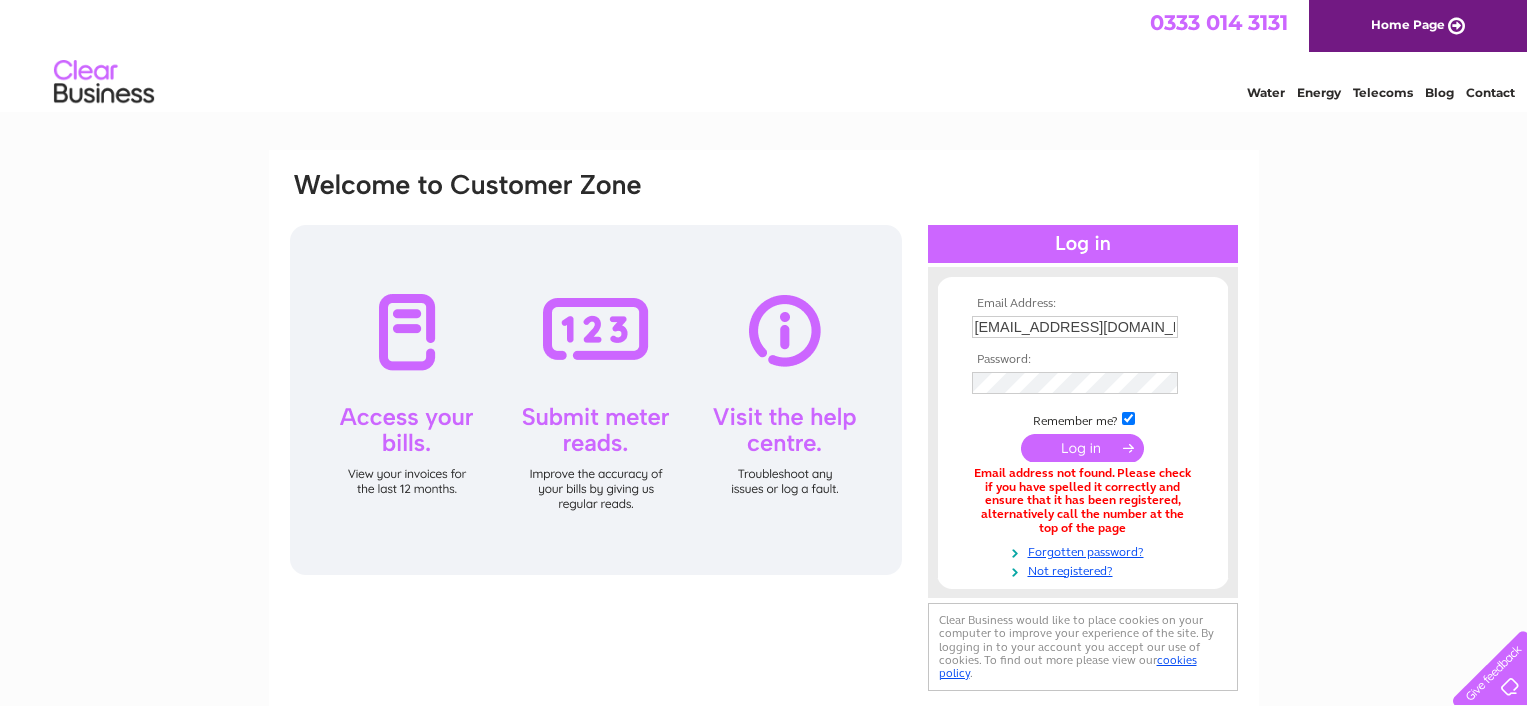 scroll, scrollTop: 1, scrollLeft: 0, axis: vertical 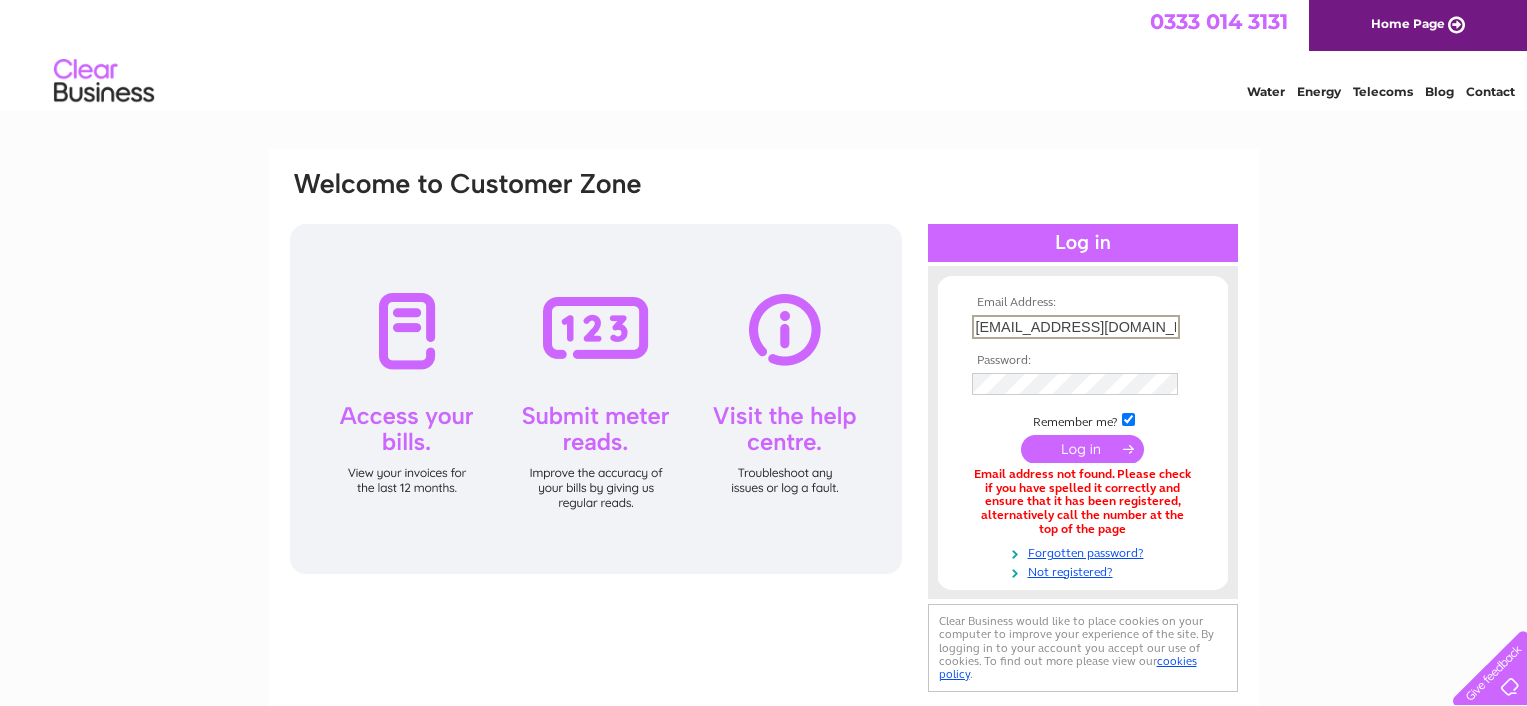 drag, startPoint x: 1166, startPoint y: 328, endPoint x: 1021, endPoint y: 301, distance: 147.49237 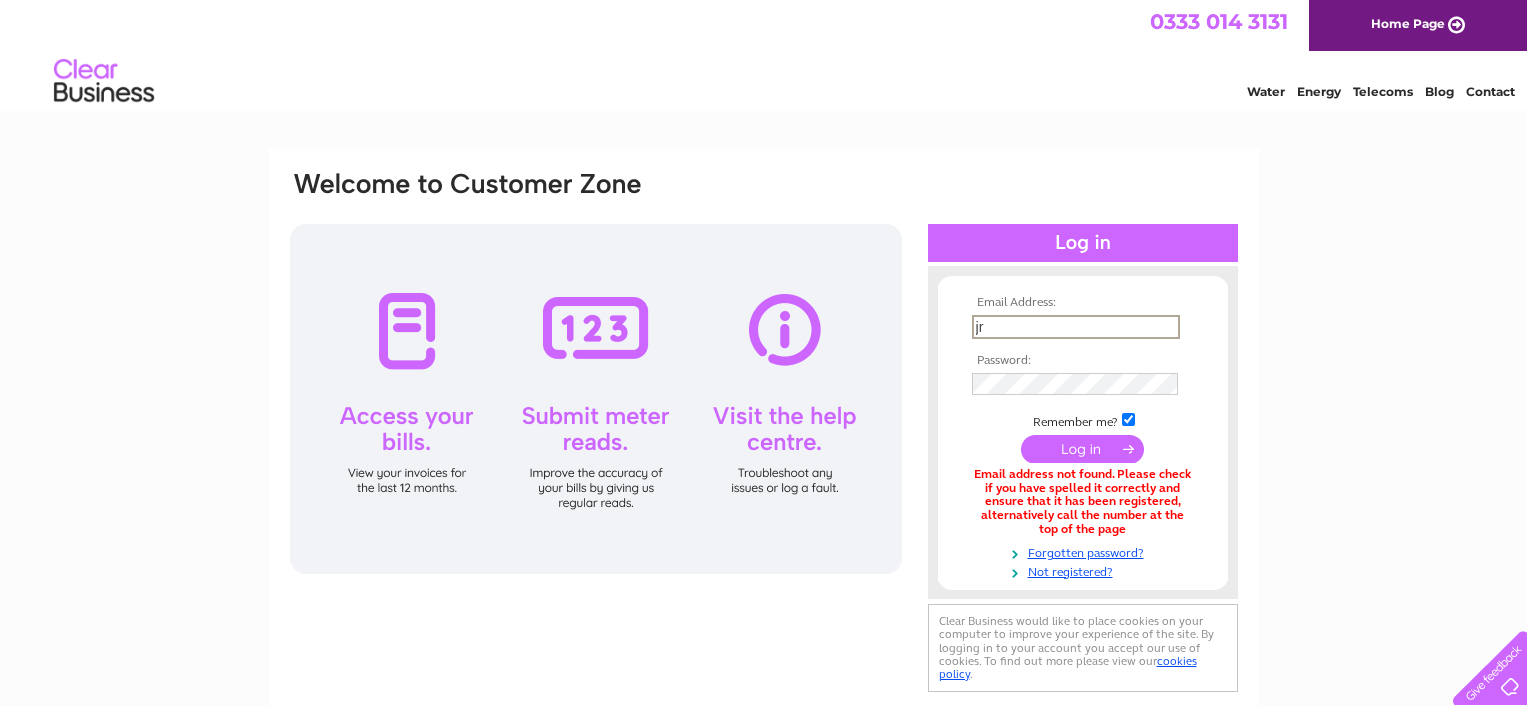 type on "j" 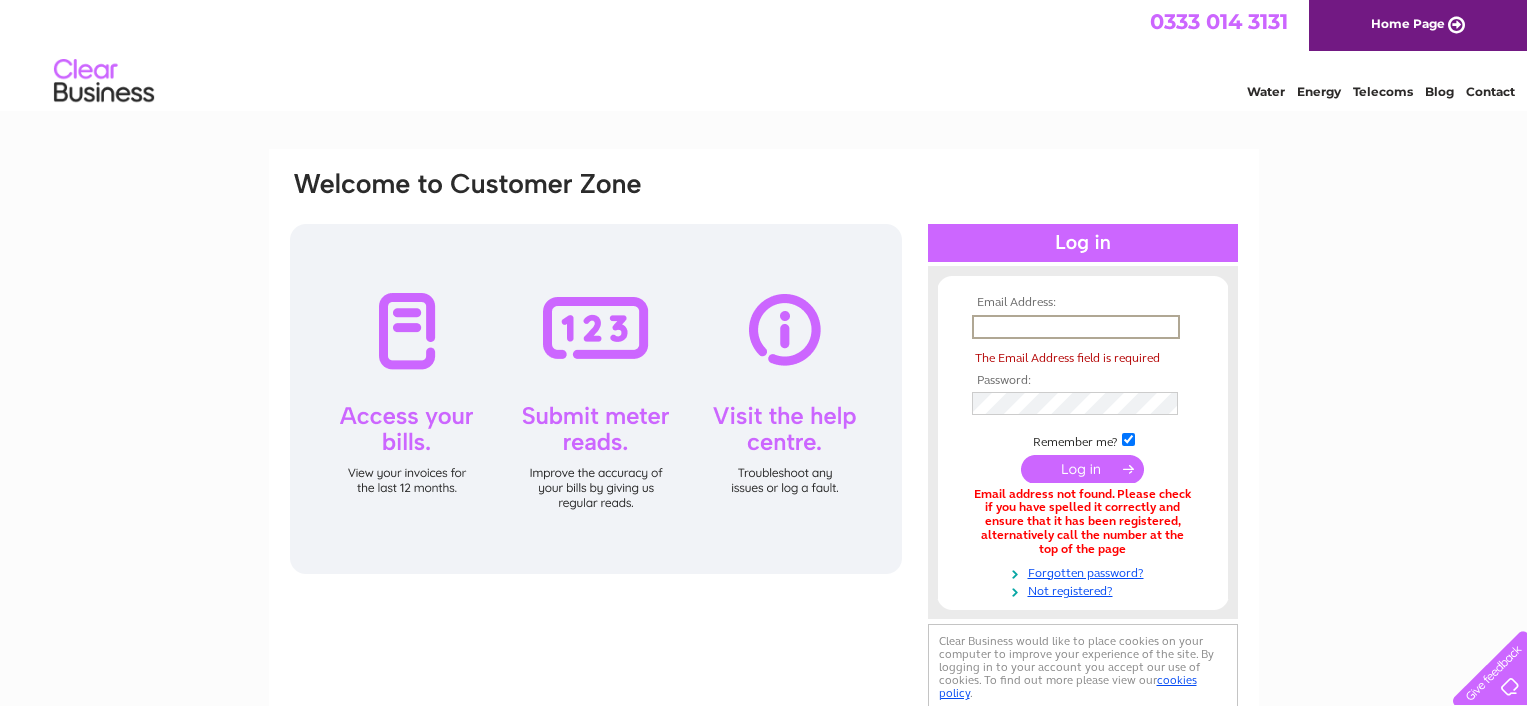 type on "S" 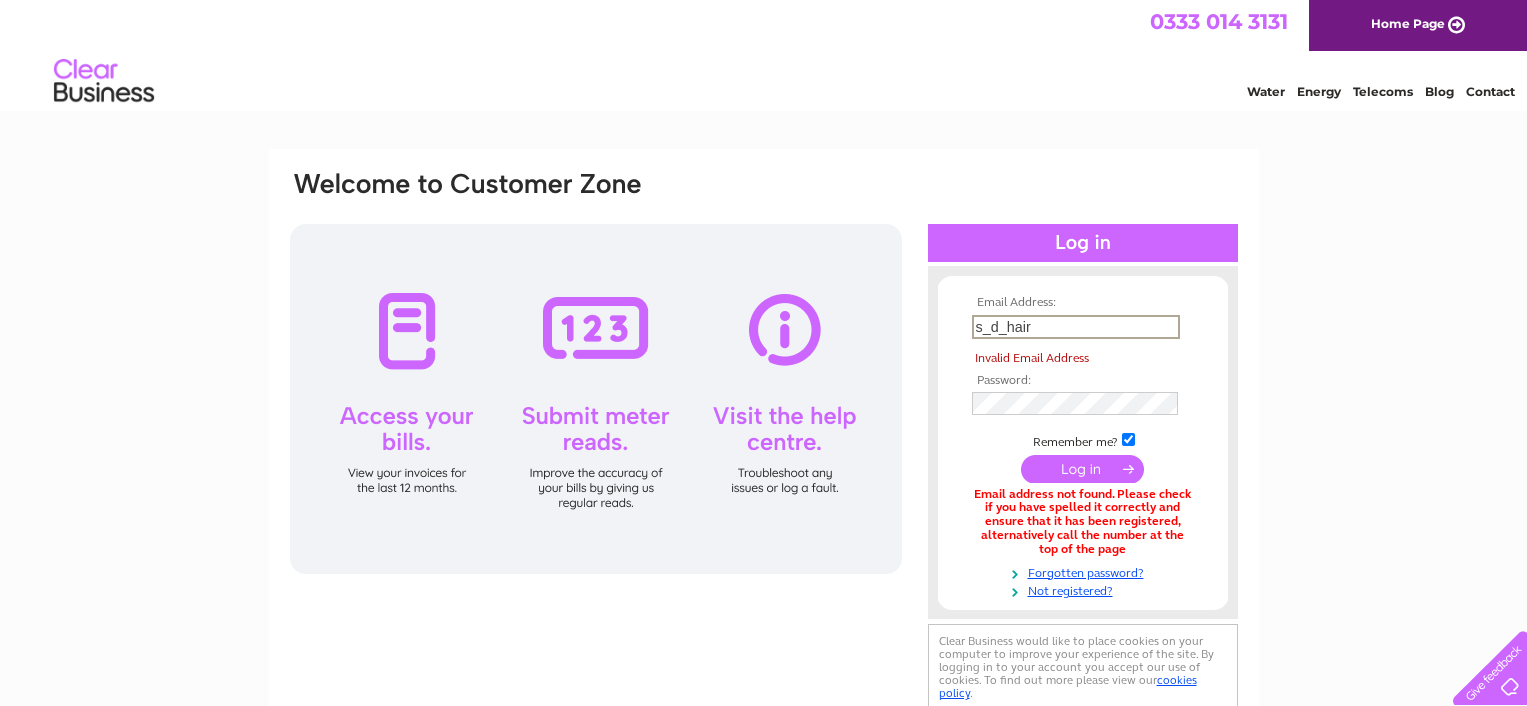 scroll, scrollTop: 0, scrollLeft: 0, axis: both 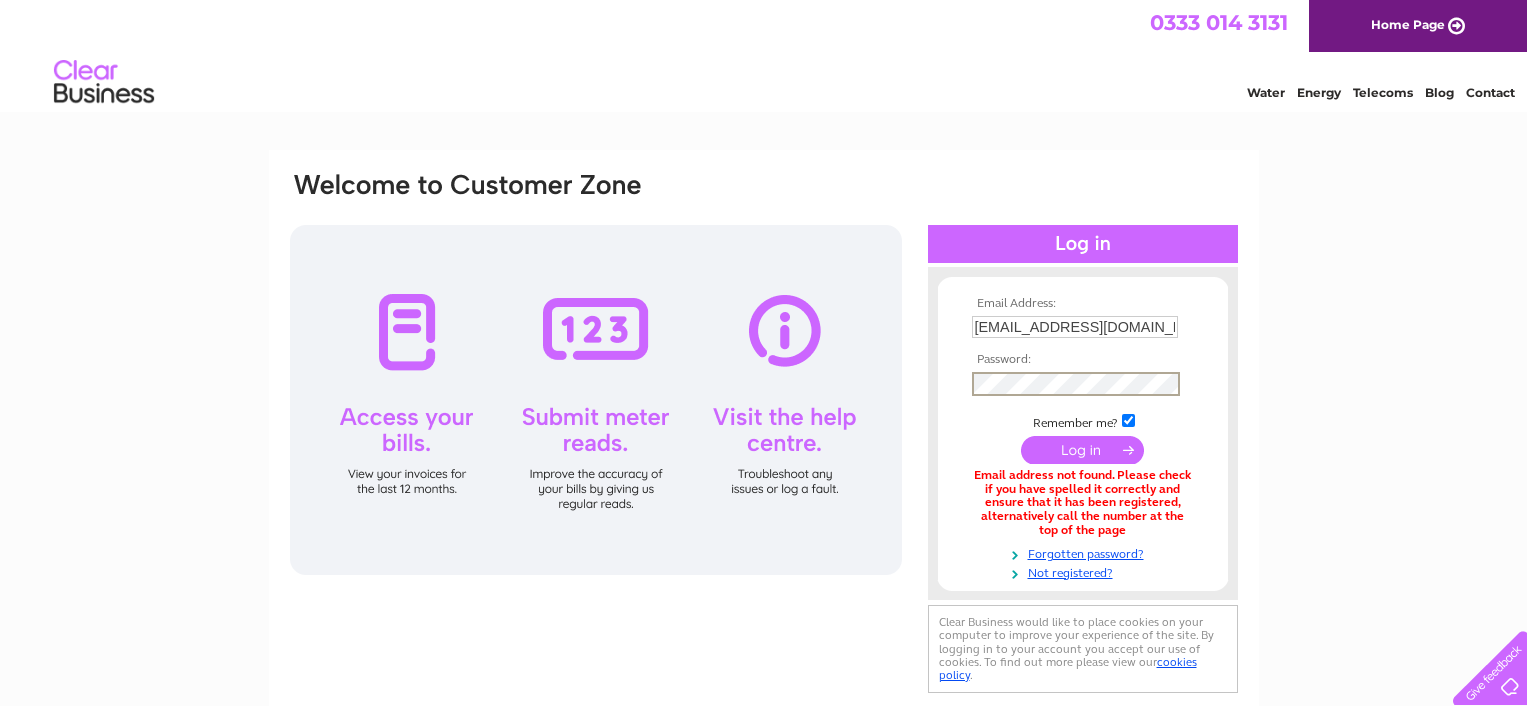 type on "jrduncan2005@tiscali.co.uk" 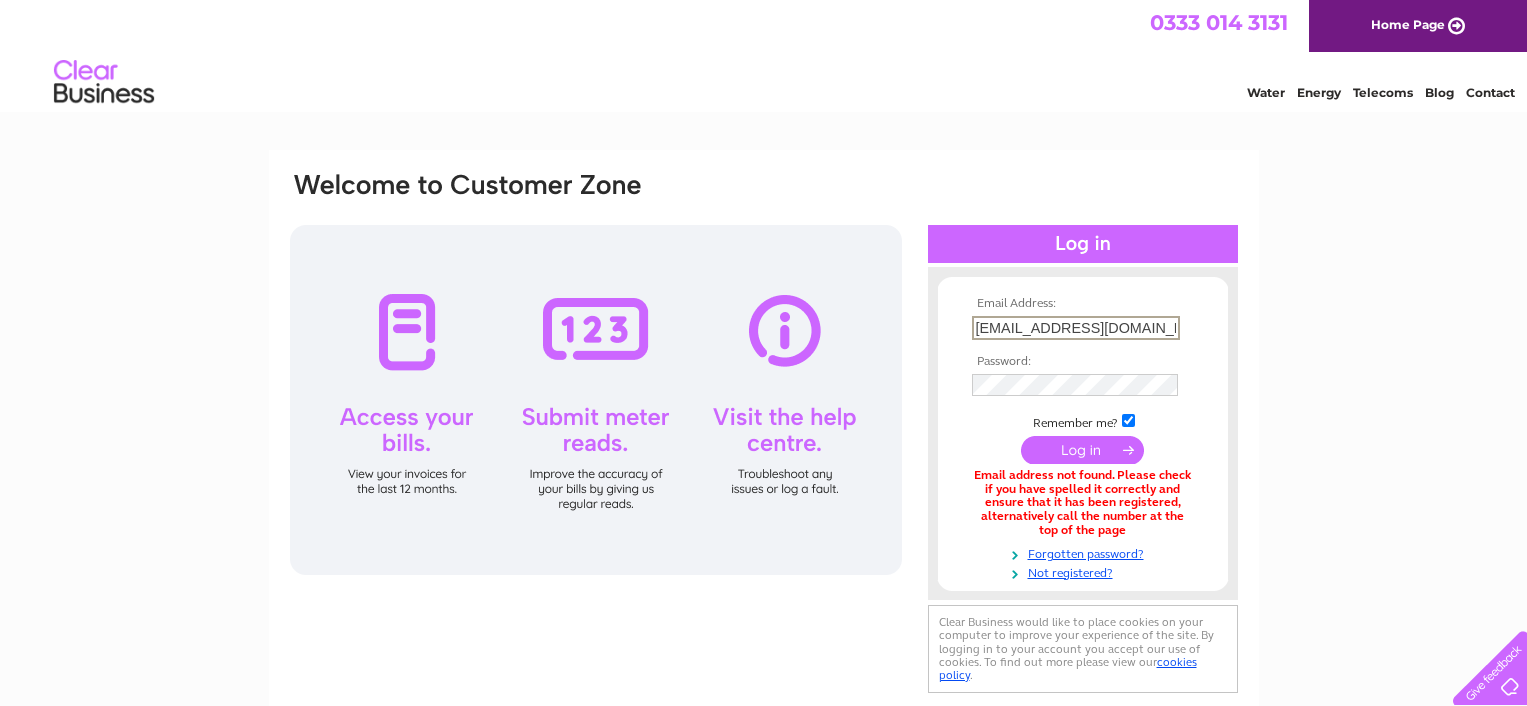 drag, startPoint x: 1169, startPoint y: 324, endPoint x: 911, endPoint y: 334, distance: 258.19373 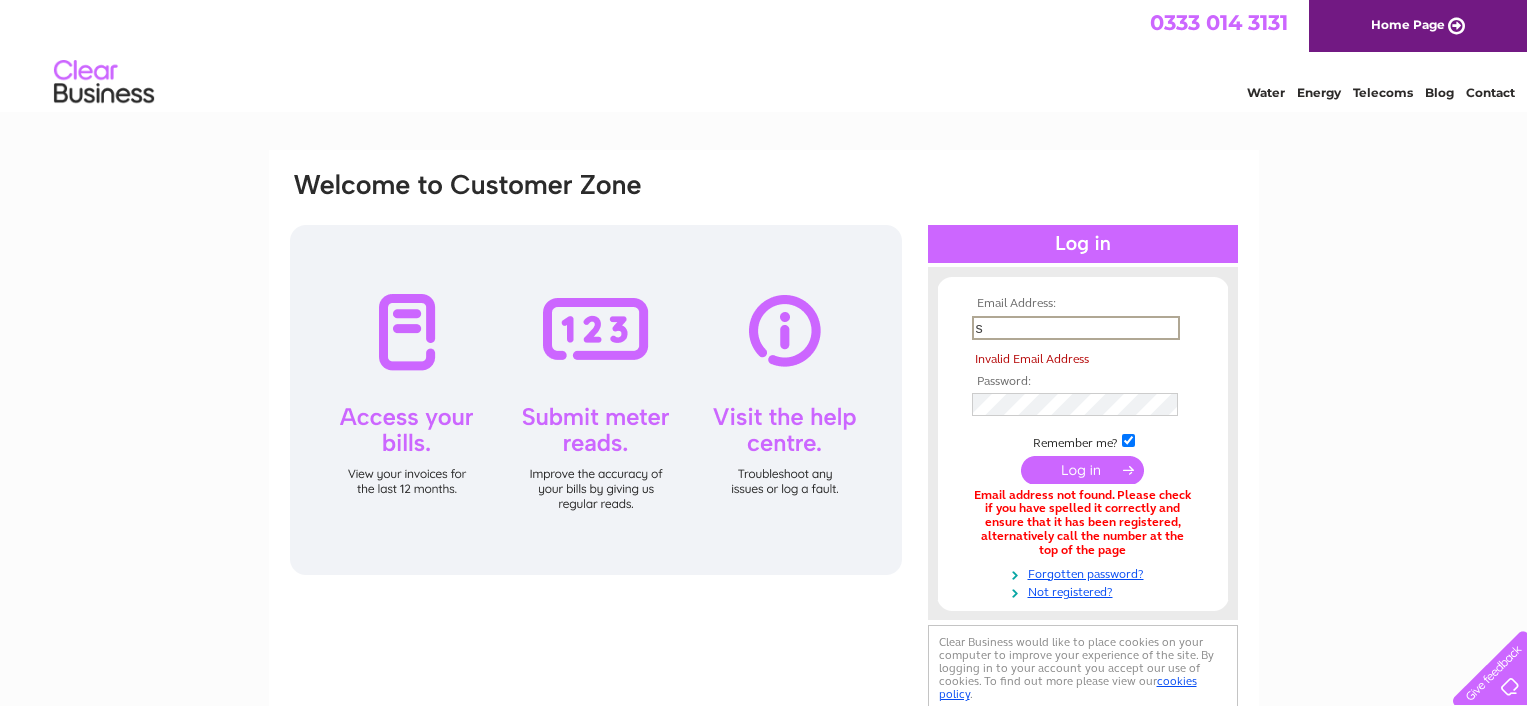 type on "s_d_hair@yahoo.com" 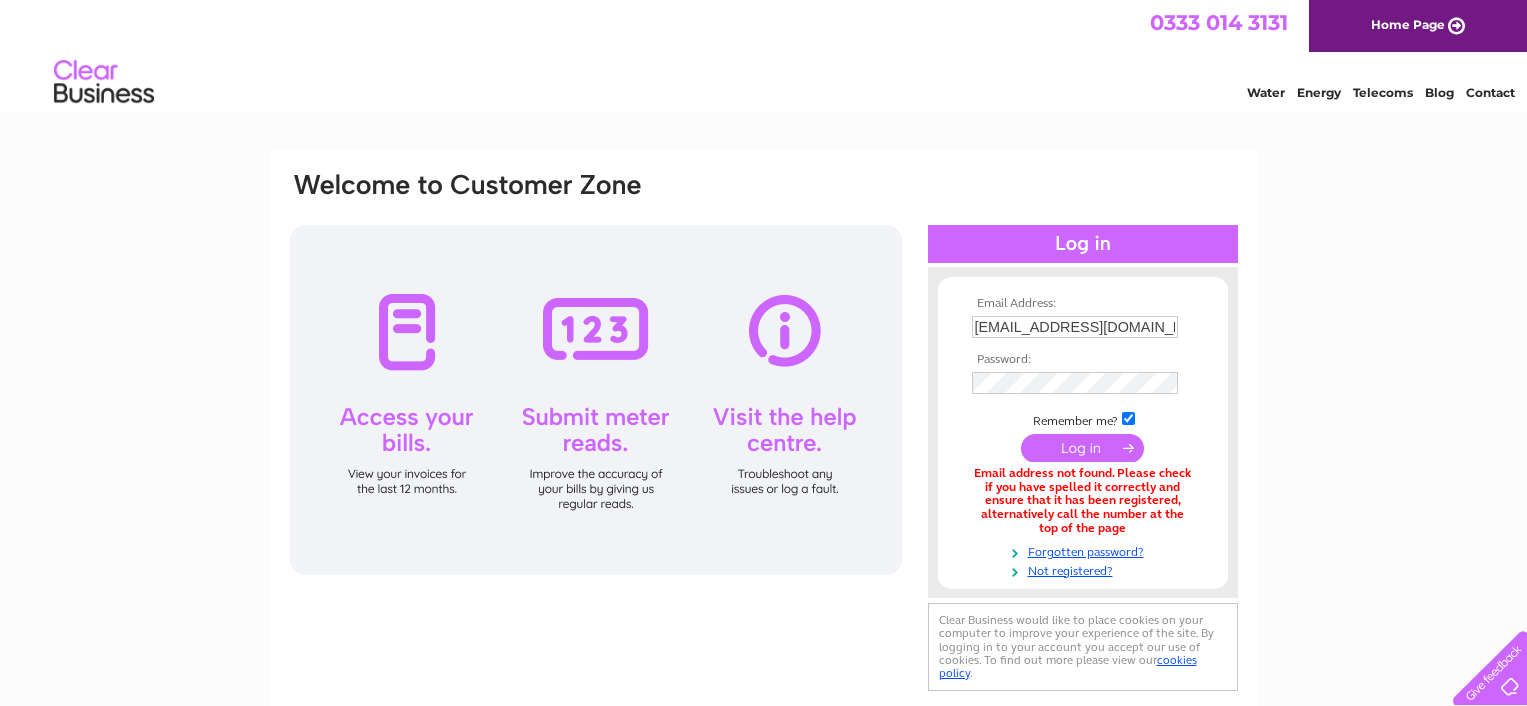 click at bounding box center [1082, 448] 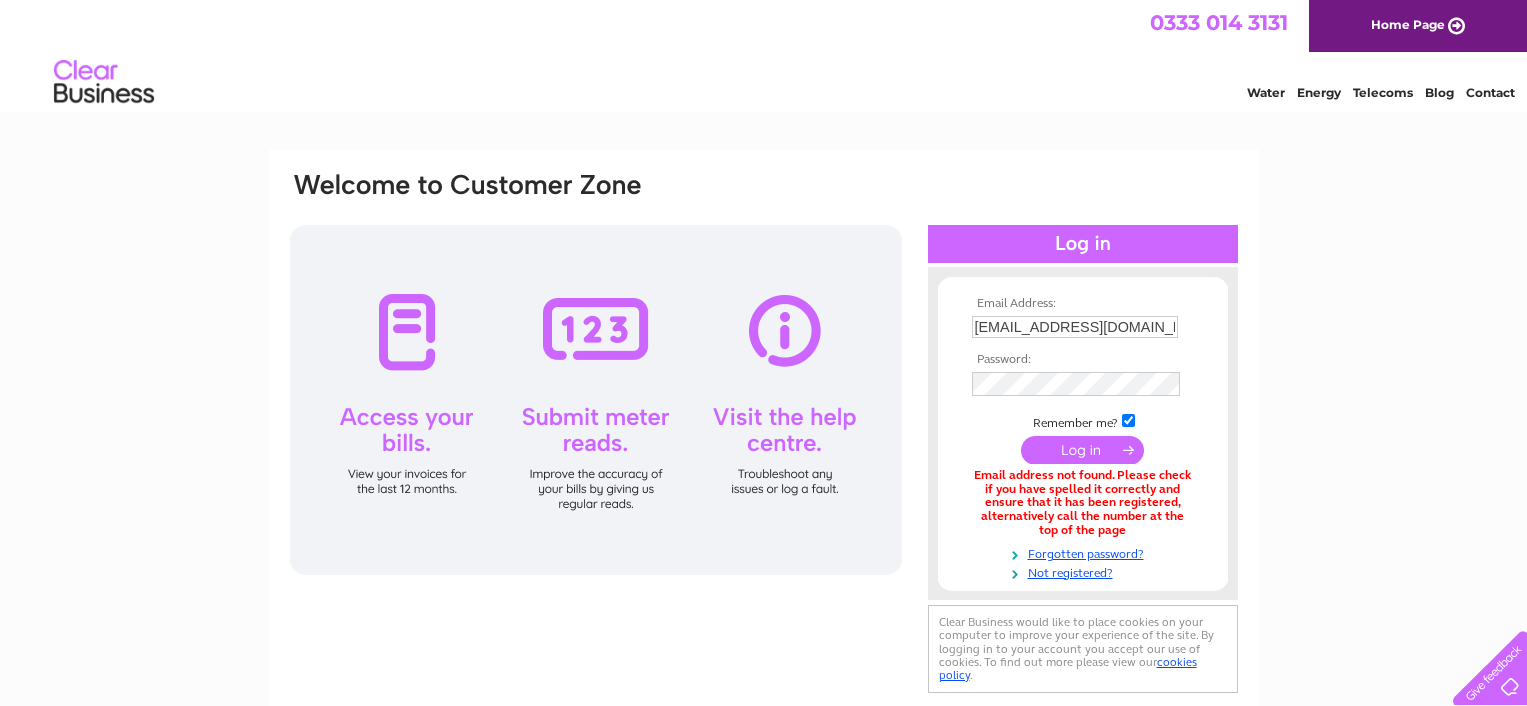click at bounding box center (1082, 450) 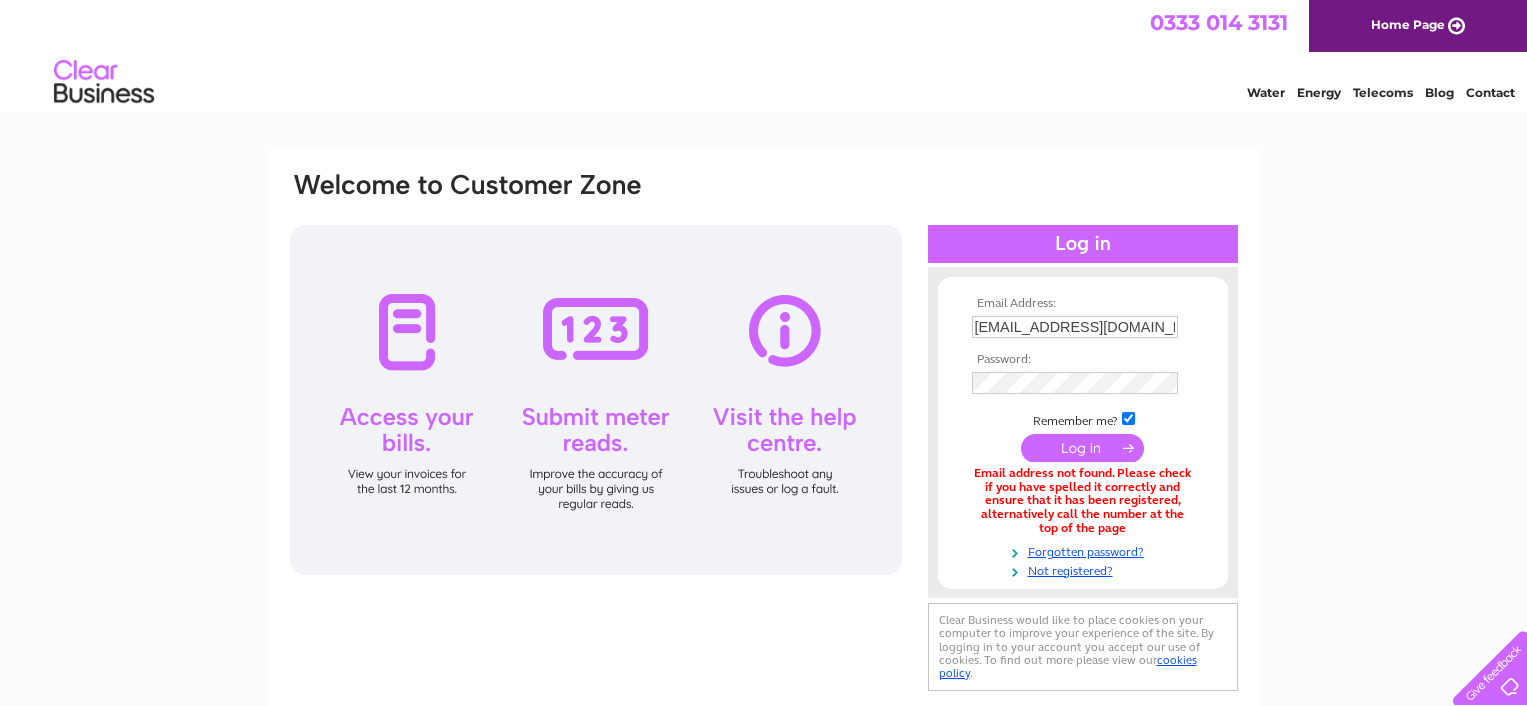 scroll, scrollTop: 0, scrollLeft: 0, axis: both 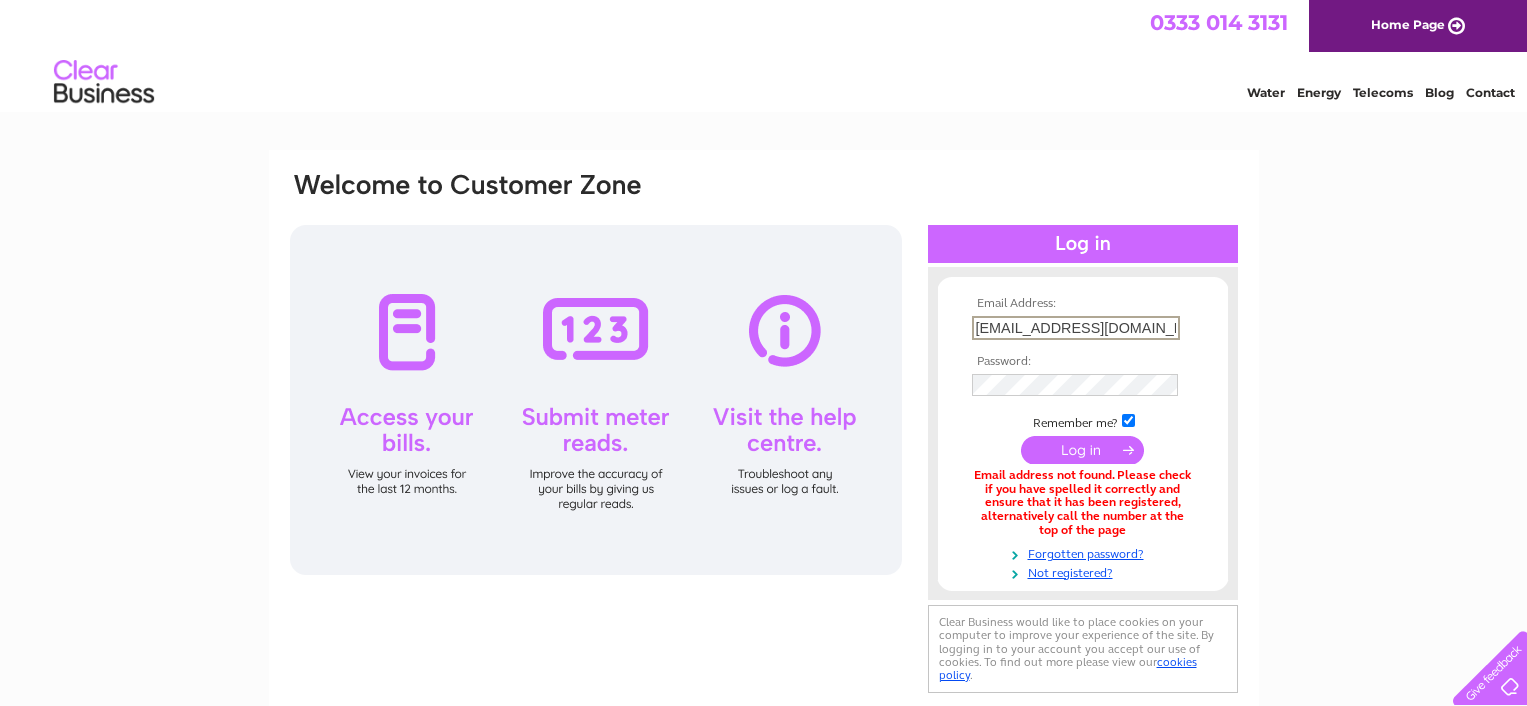 drag, startPoint x: 1152, startPoint y: 327, endPoint x: 963, endPoint y: 337, distance: 189.26436 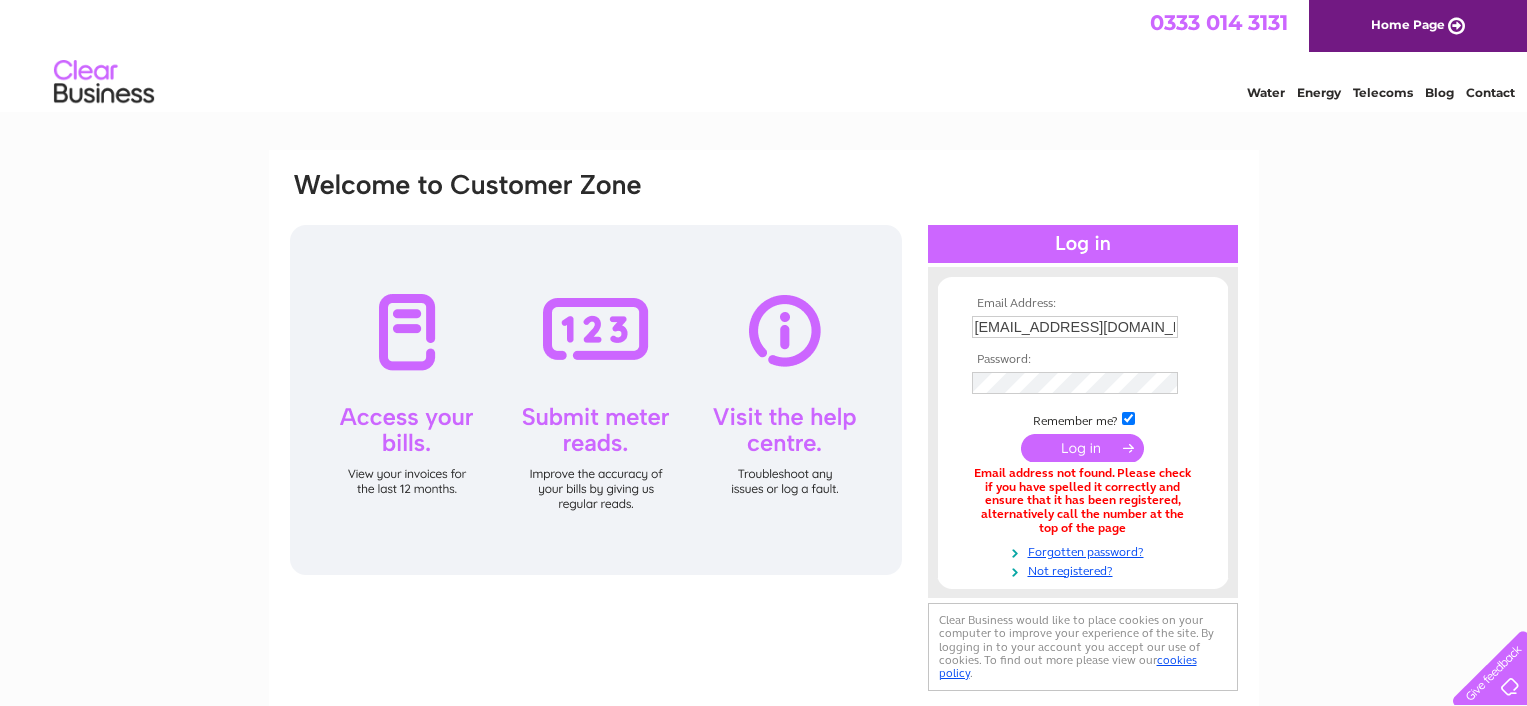 click at bounding box center [1082, 448] 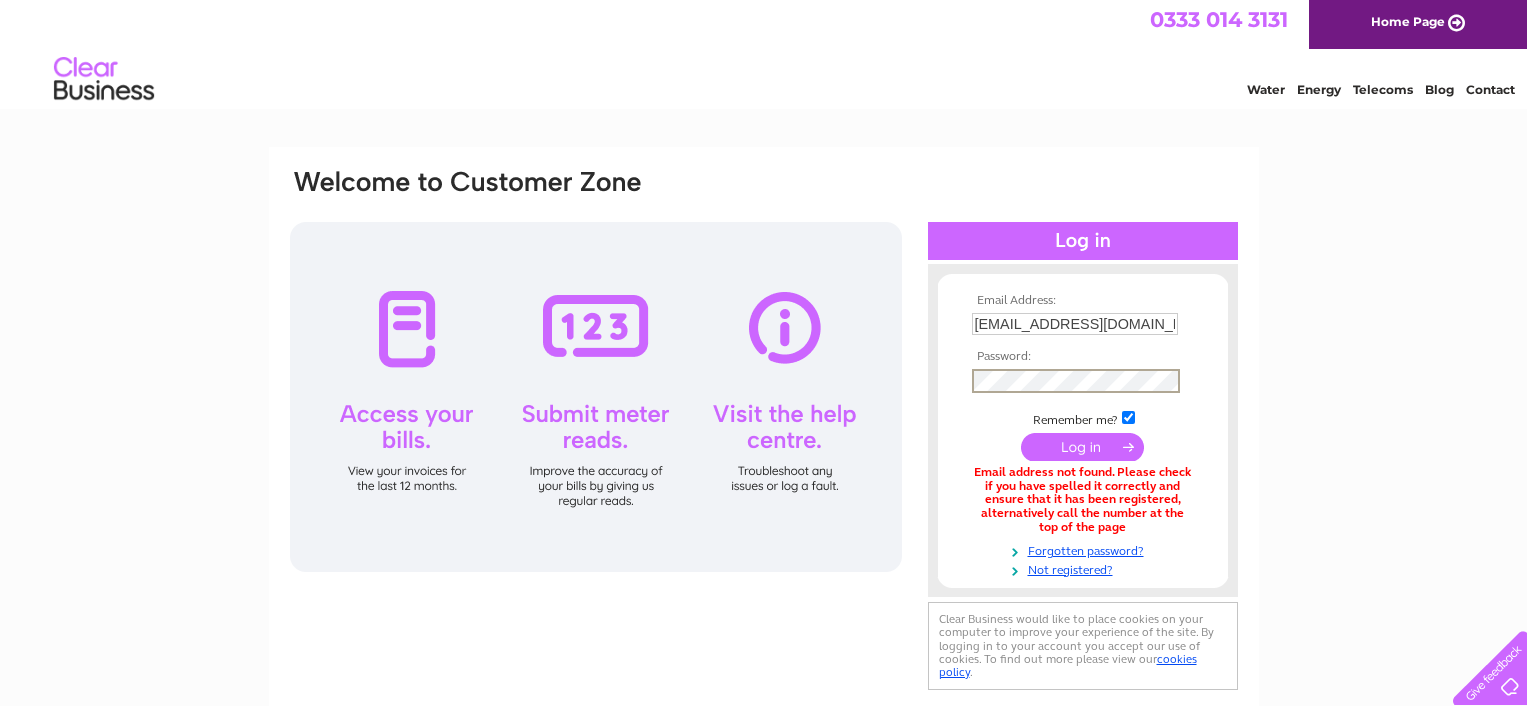 scroll, scrollTop: 0, scrollLeft: 0, axis: both 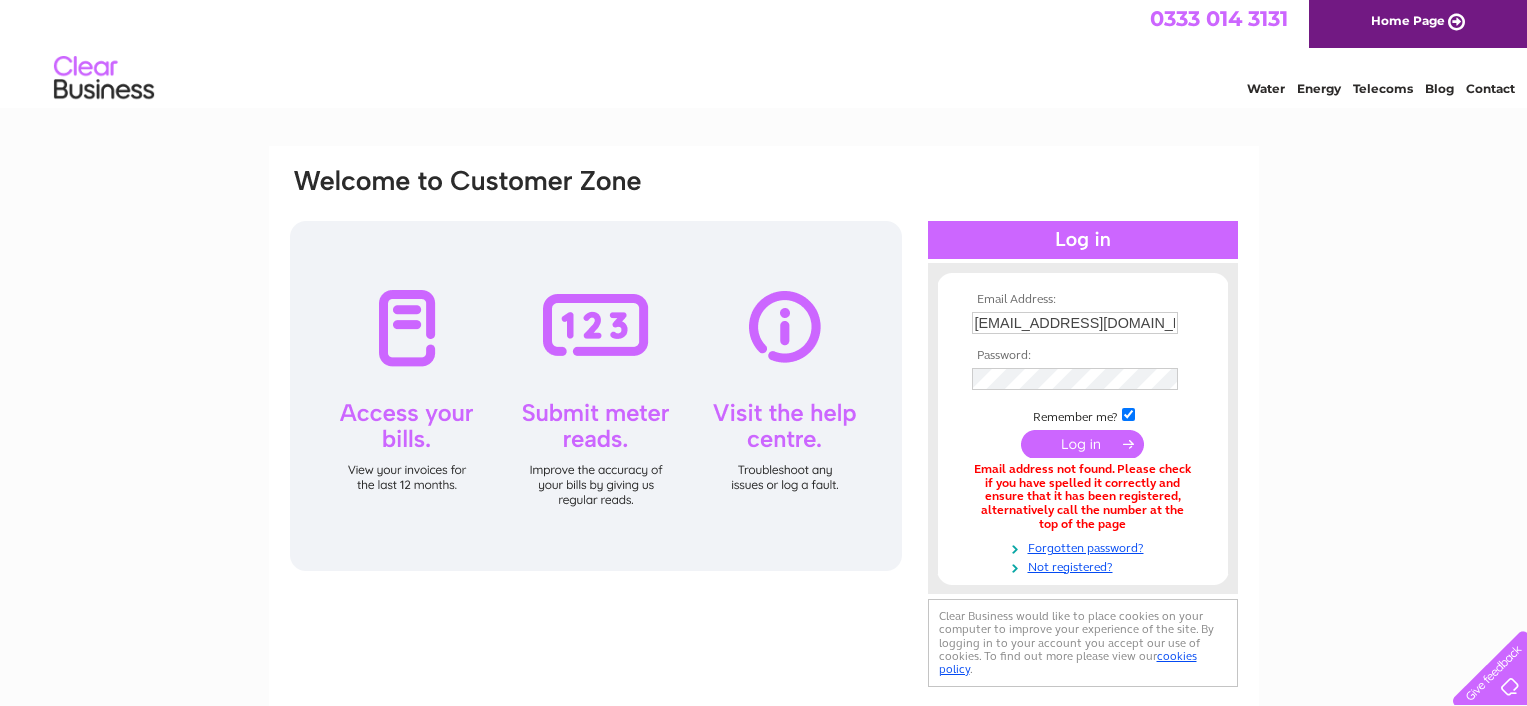 click at bounding box center [1082, 444] 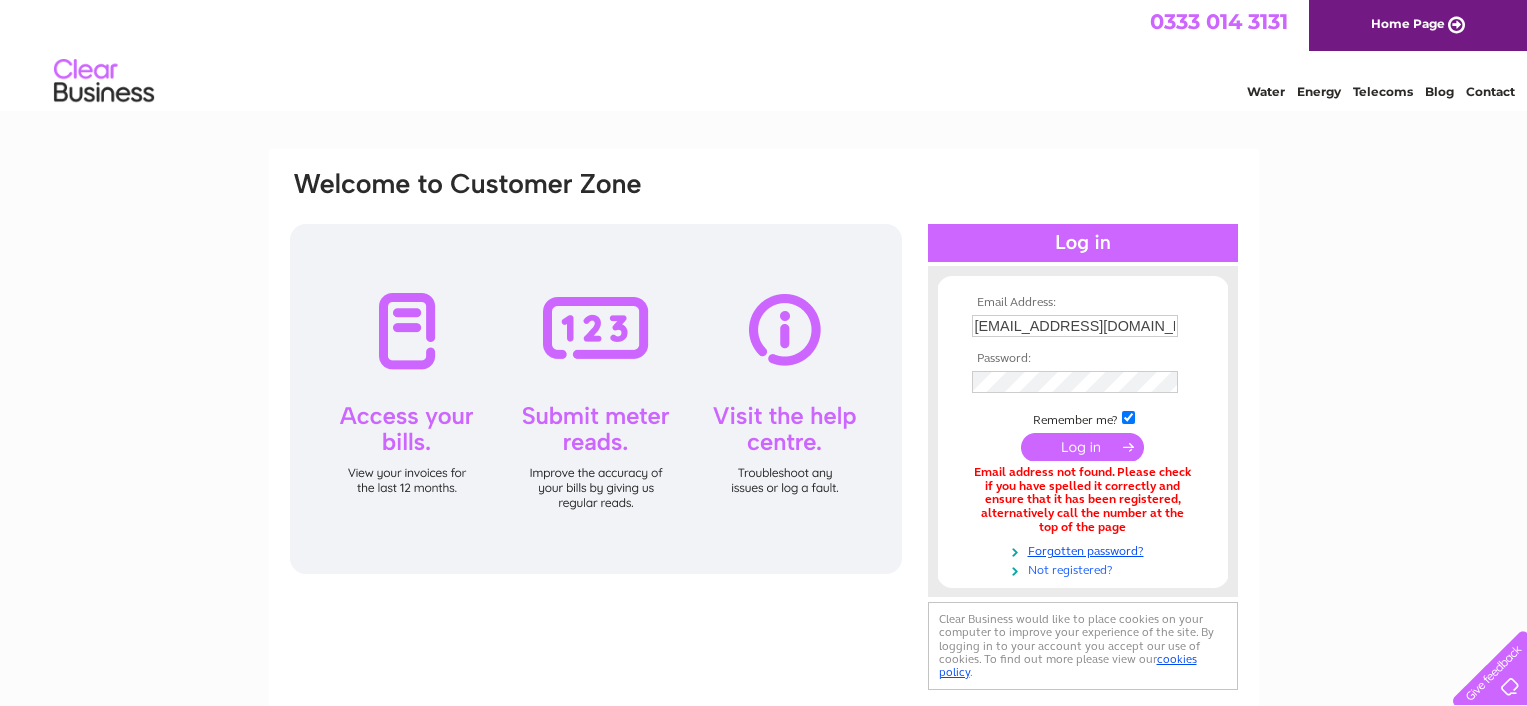 scroll, scrollTop: 0, scrollLeft: 0, axis: both 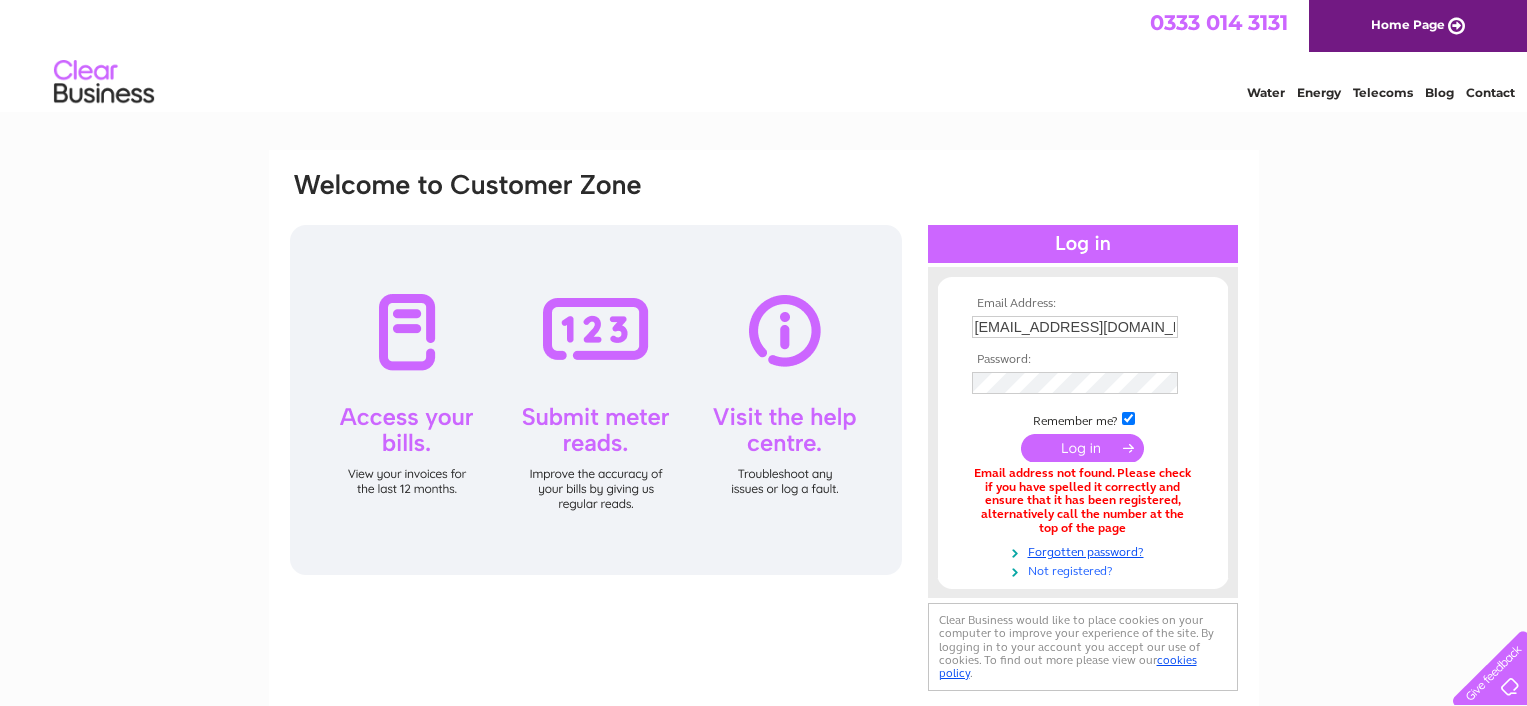 click on "Not registered?" at bounding box center [1085, 569] 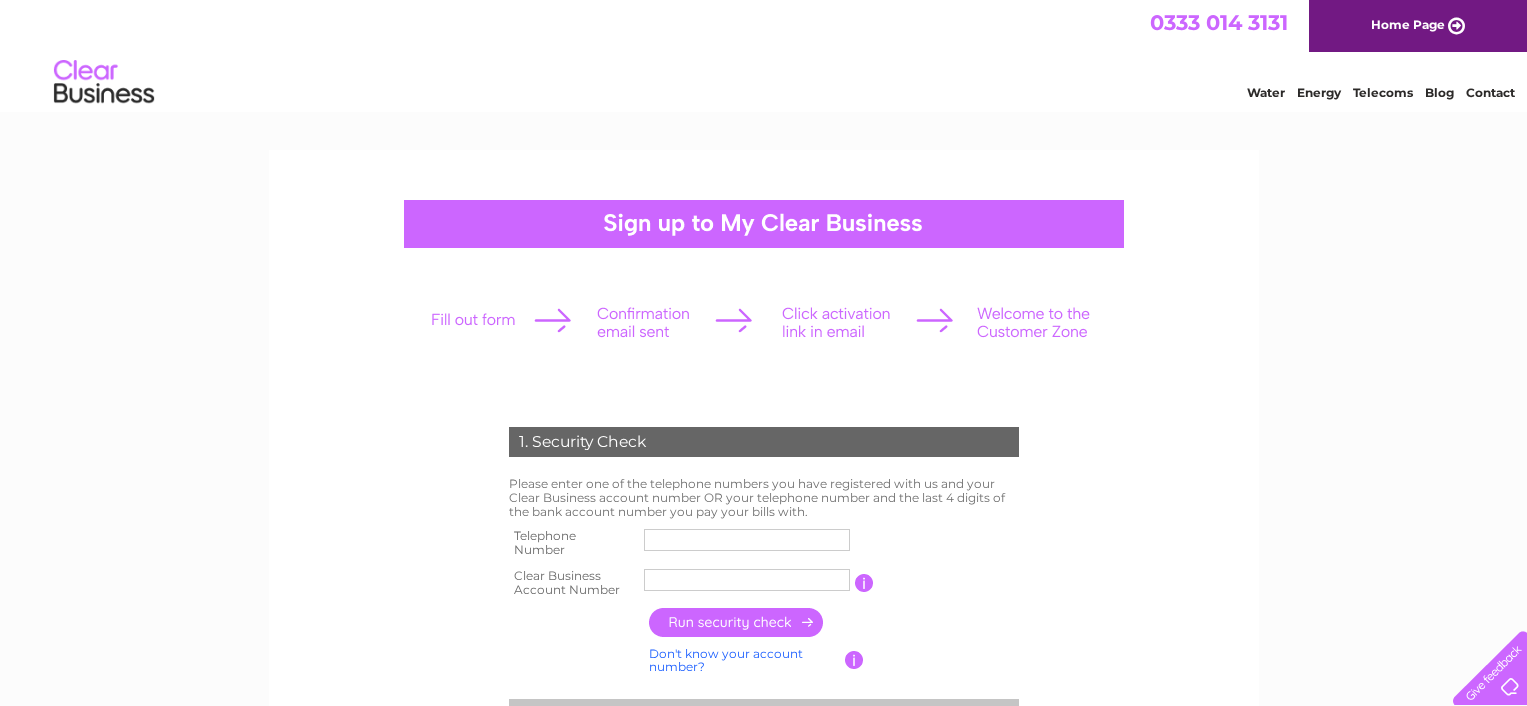 scroll, scrollTop: 0, scrollLeft: 0, axis: both 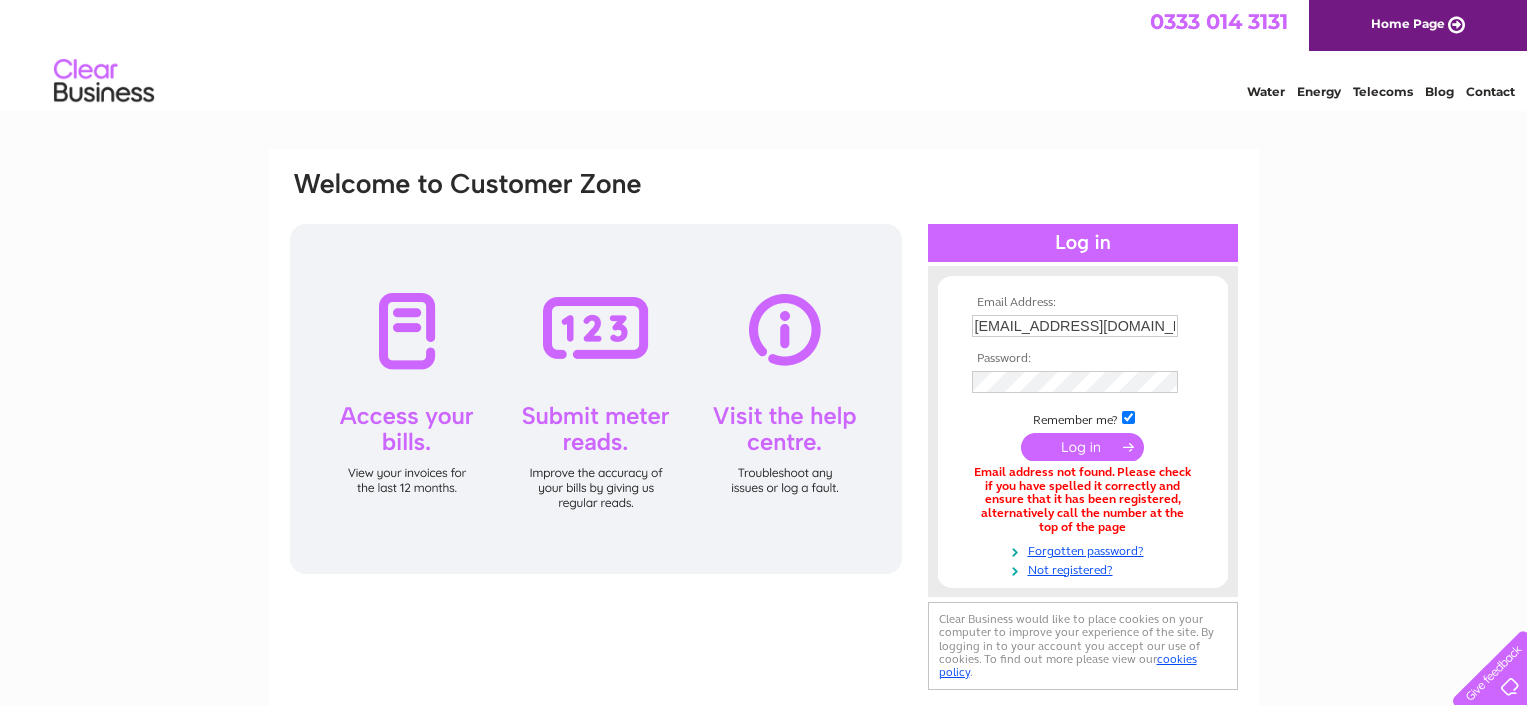 click at bounding box center [1082, 447] 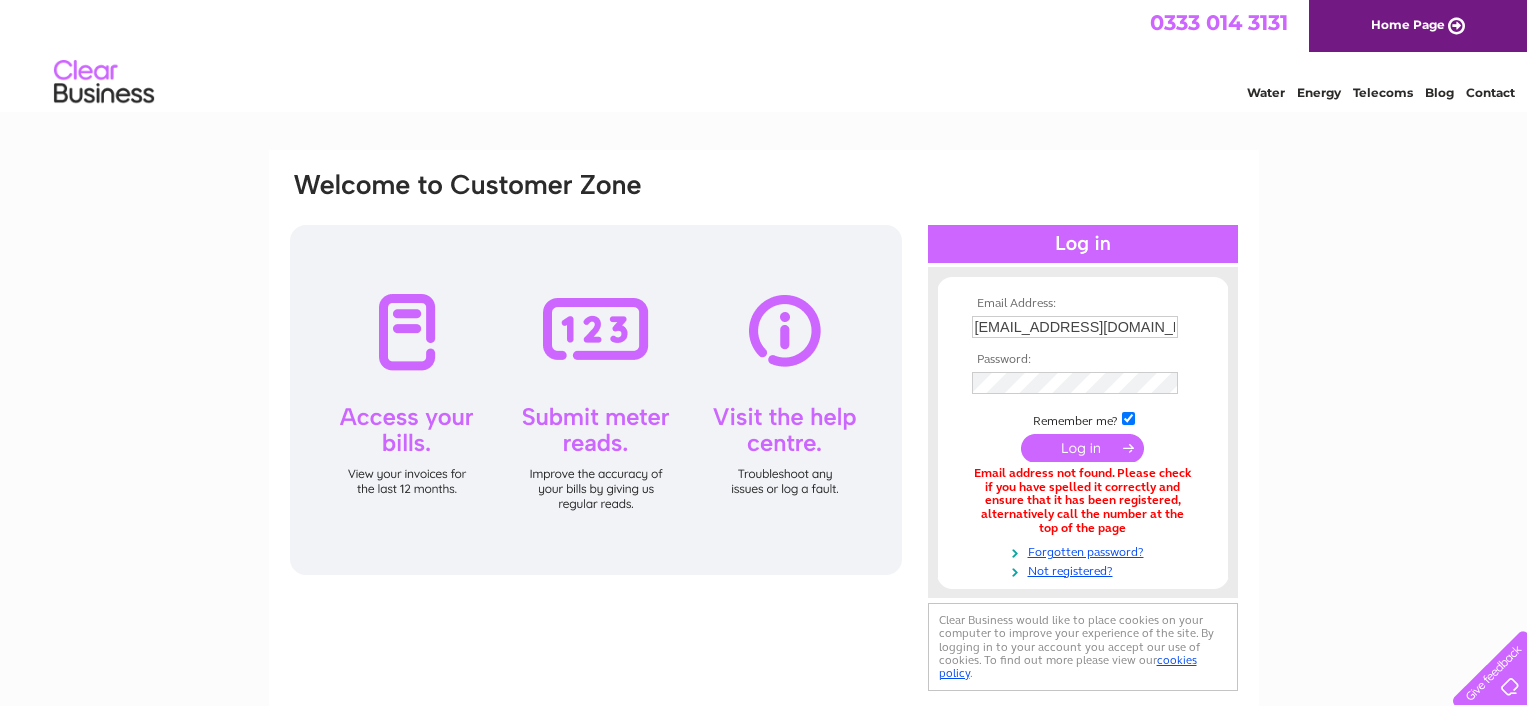 scroll, scrollTop: 0, scrollLeft: 0, axis: both 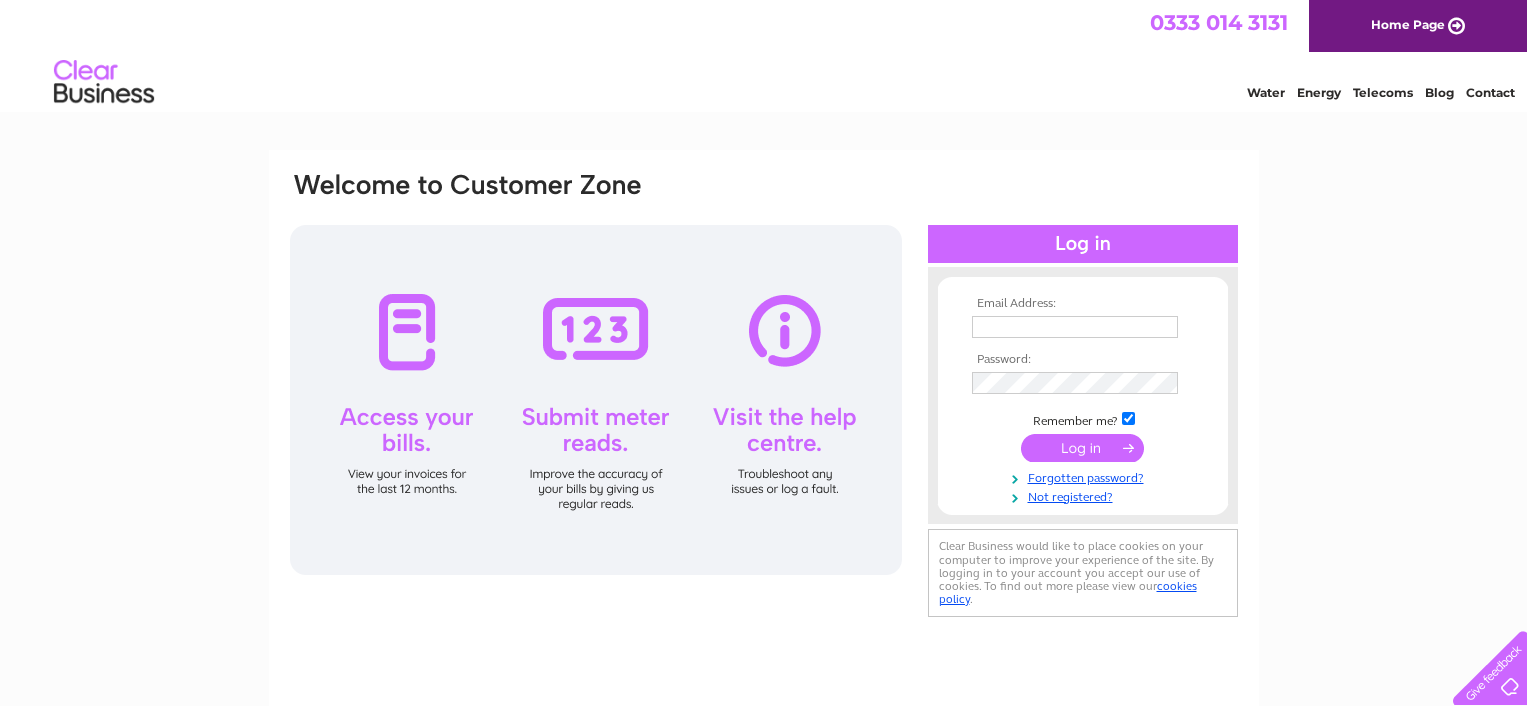 type on "[EMAIL_ADDRESS][DOMAIN_NAME]" 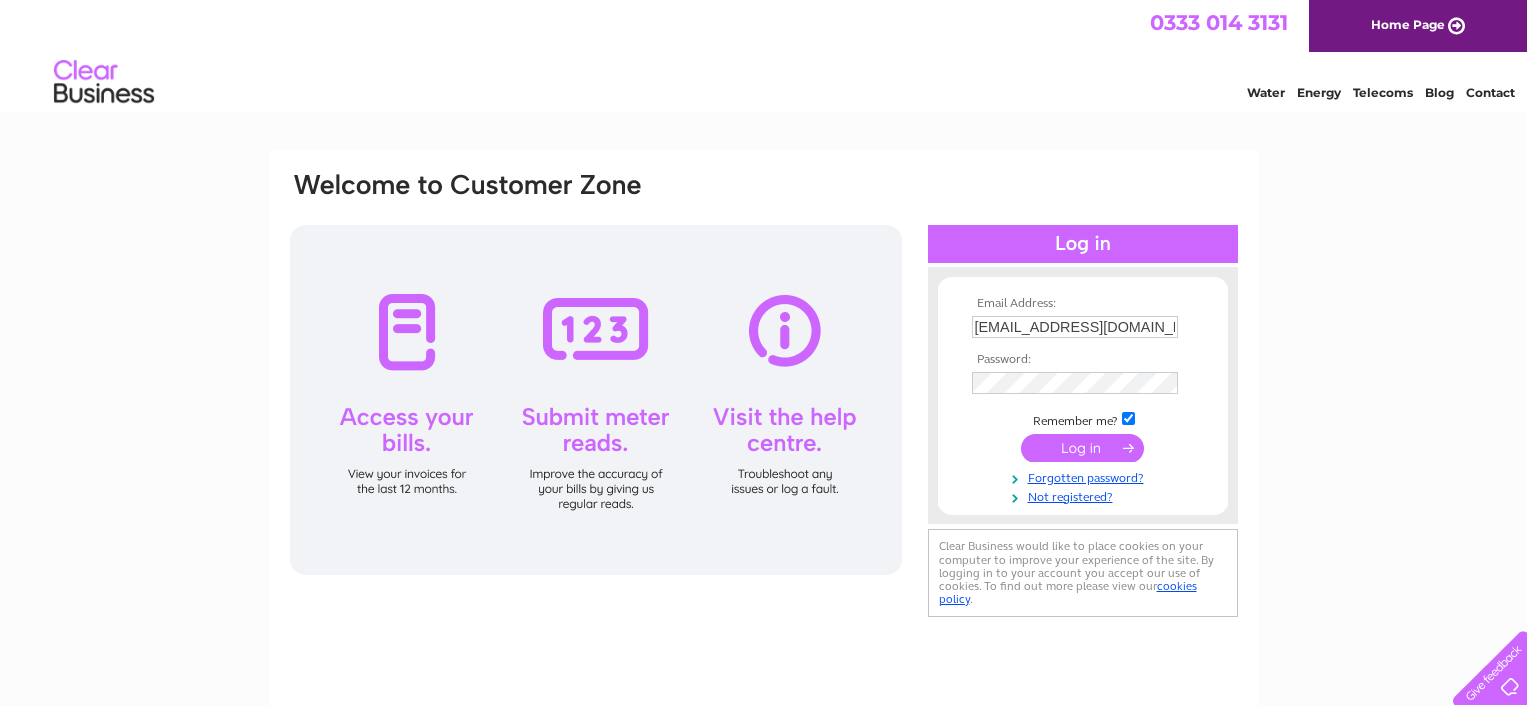 click at bounding box center [1082, 448] 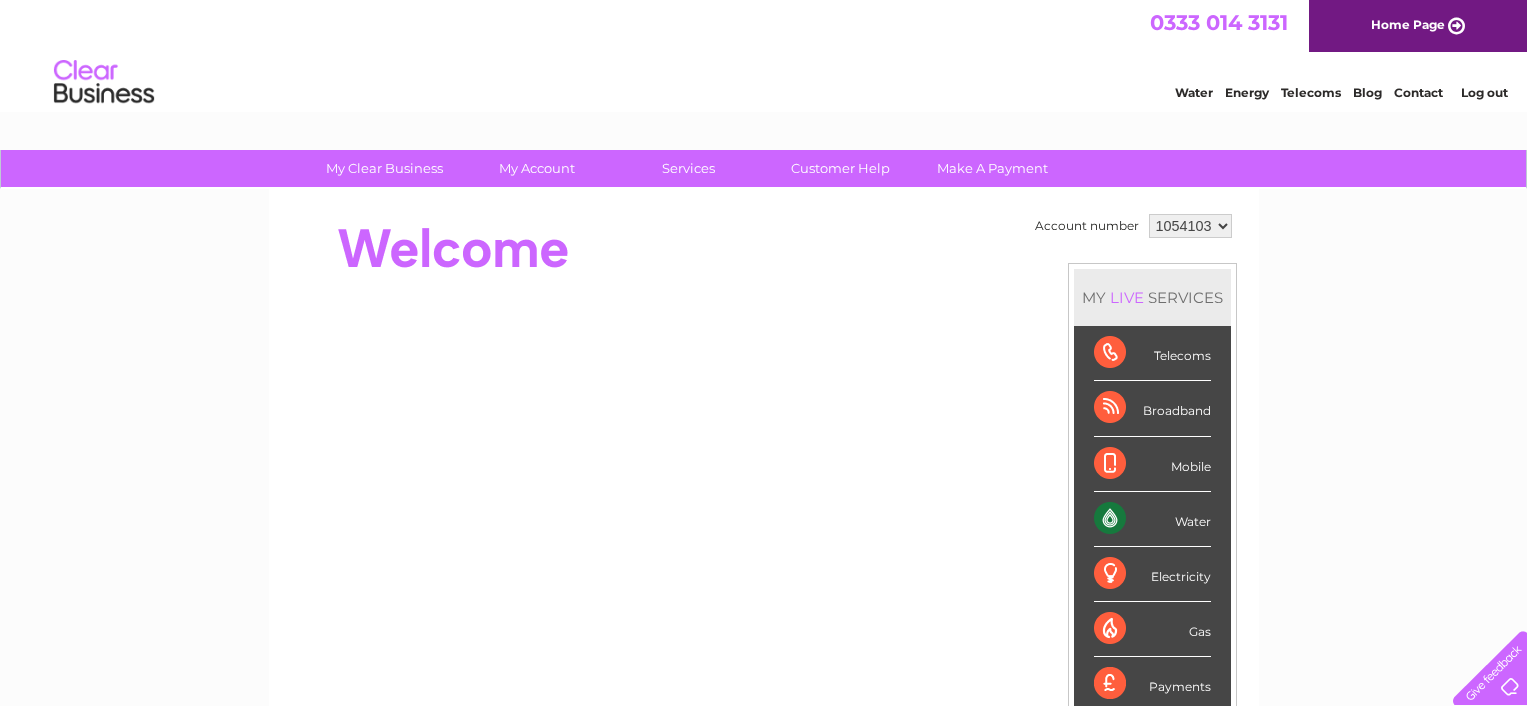 scroll, scrollTop: 2, scrollLeft: 0, axis: vertical 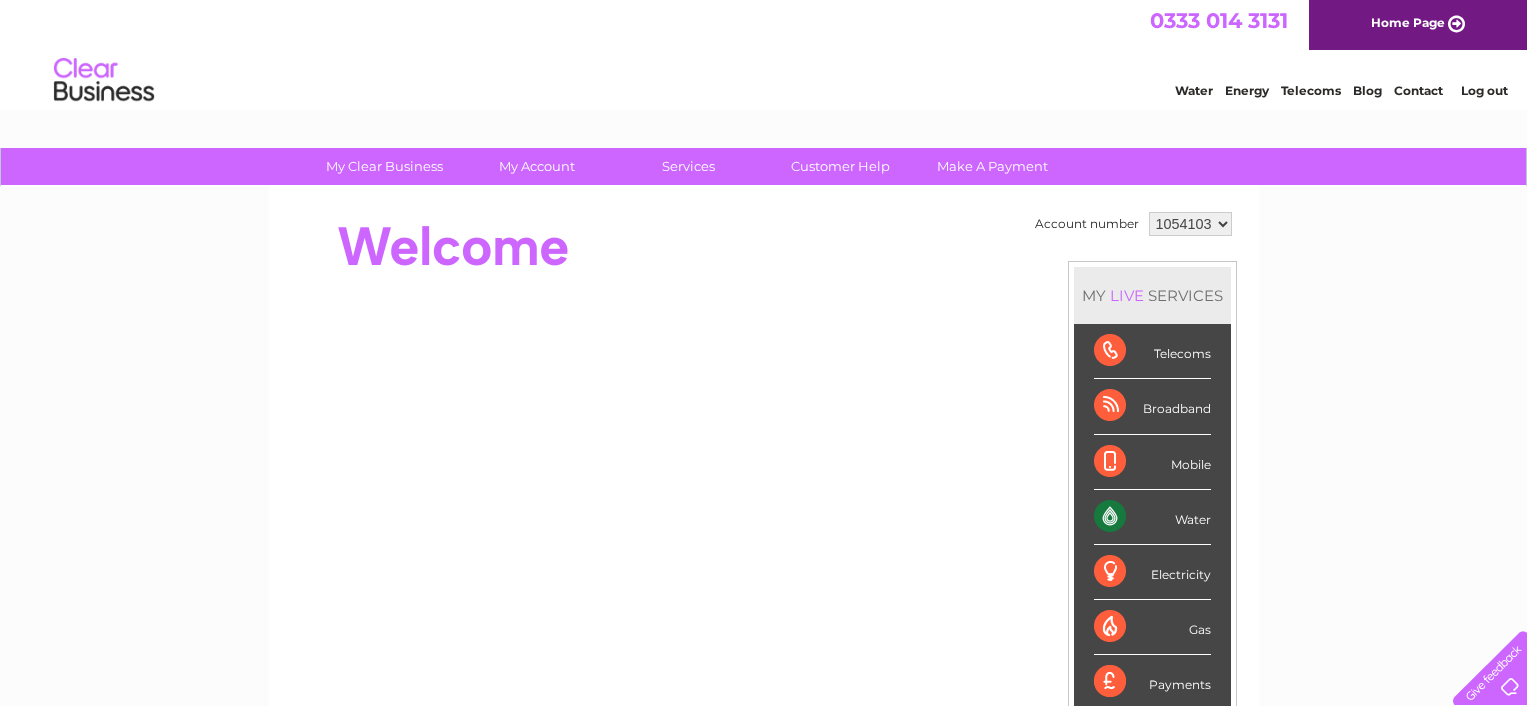 click on "Water" at bounding box center [1194, 90] 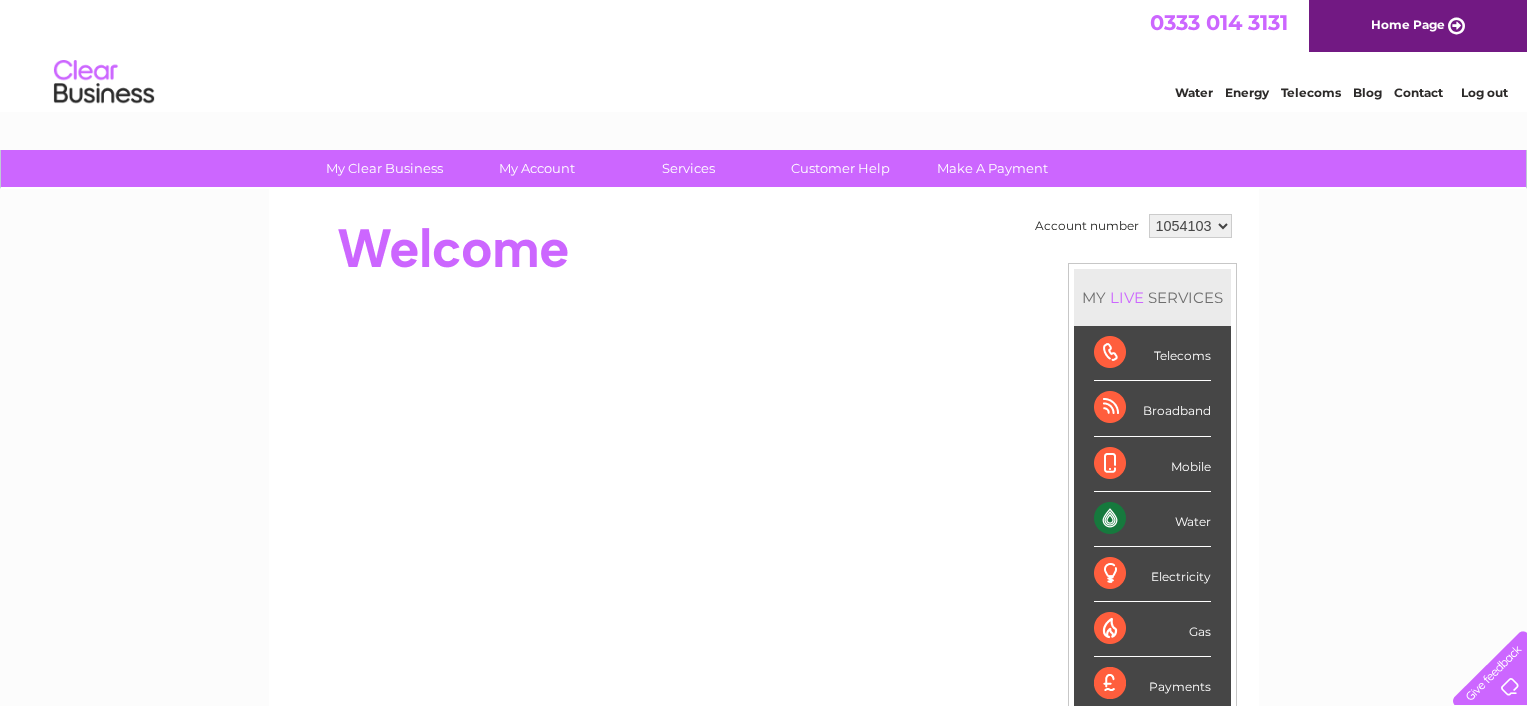 scroll, scrollTop: 0, scrollLeft: 0, axis: both 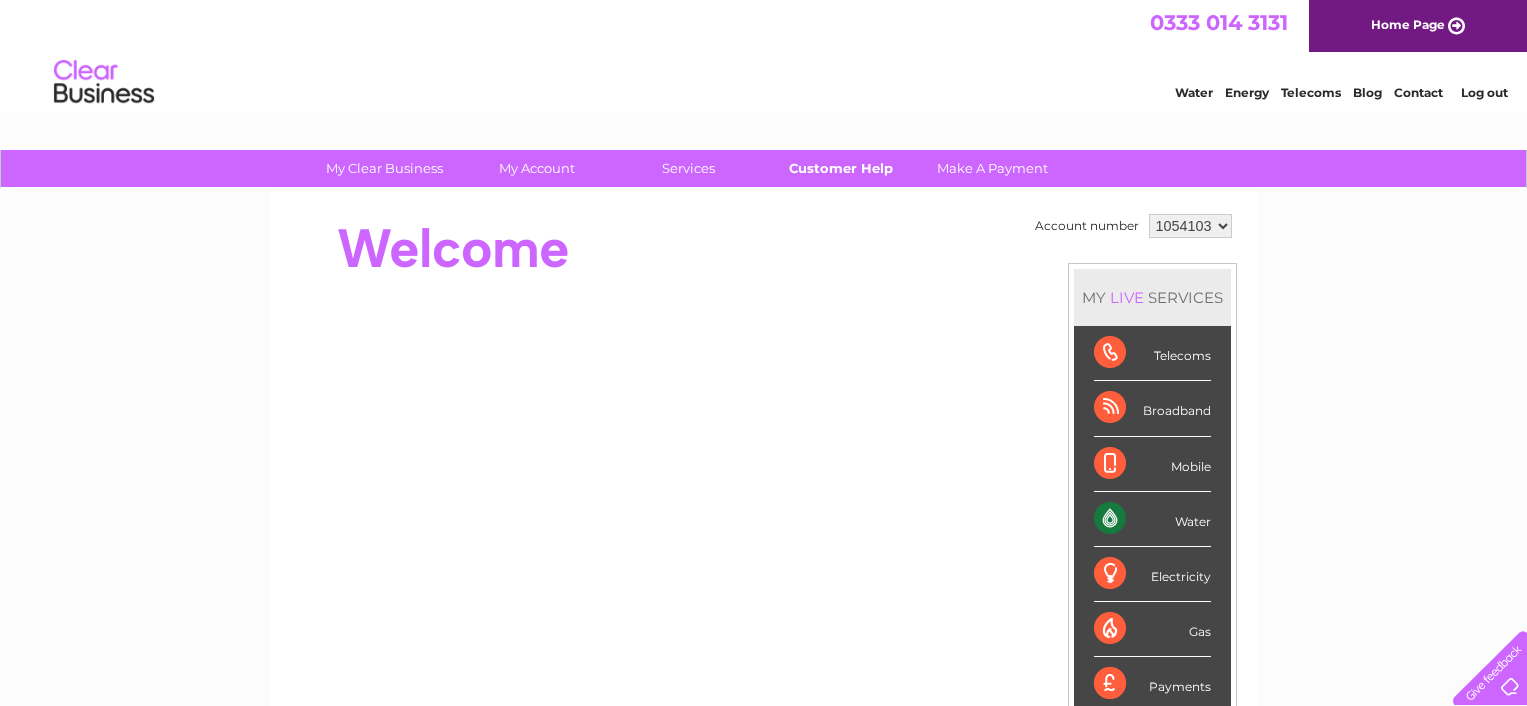 click on "Customer Help" at bounding box center [840, 168] 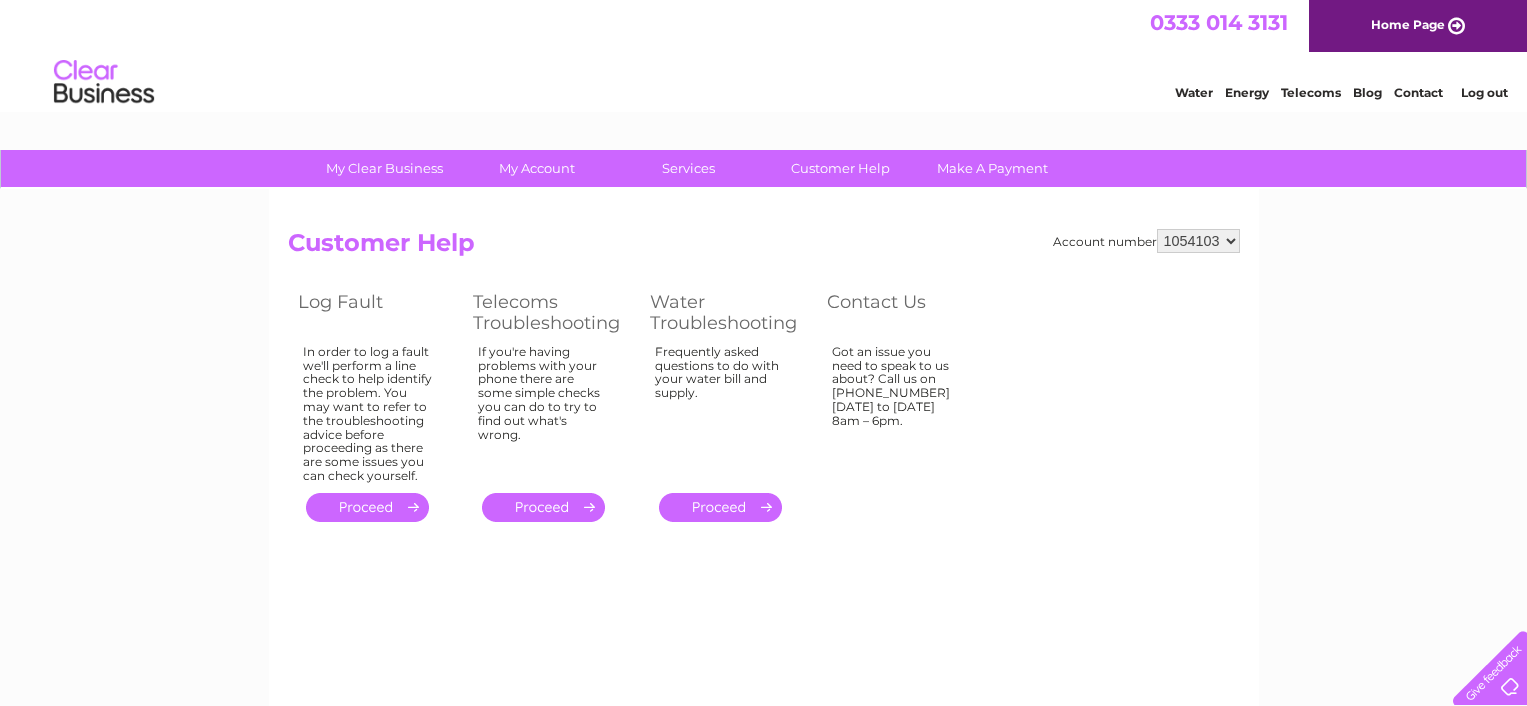 scroll, scrollTop: 0, scrollLeft: 0, axis: both 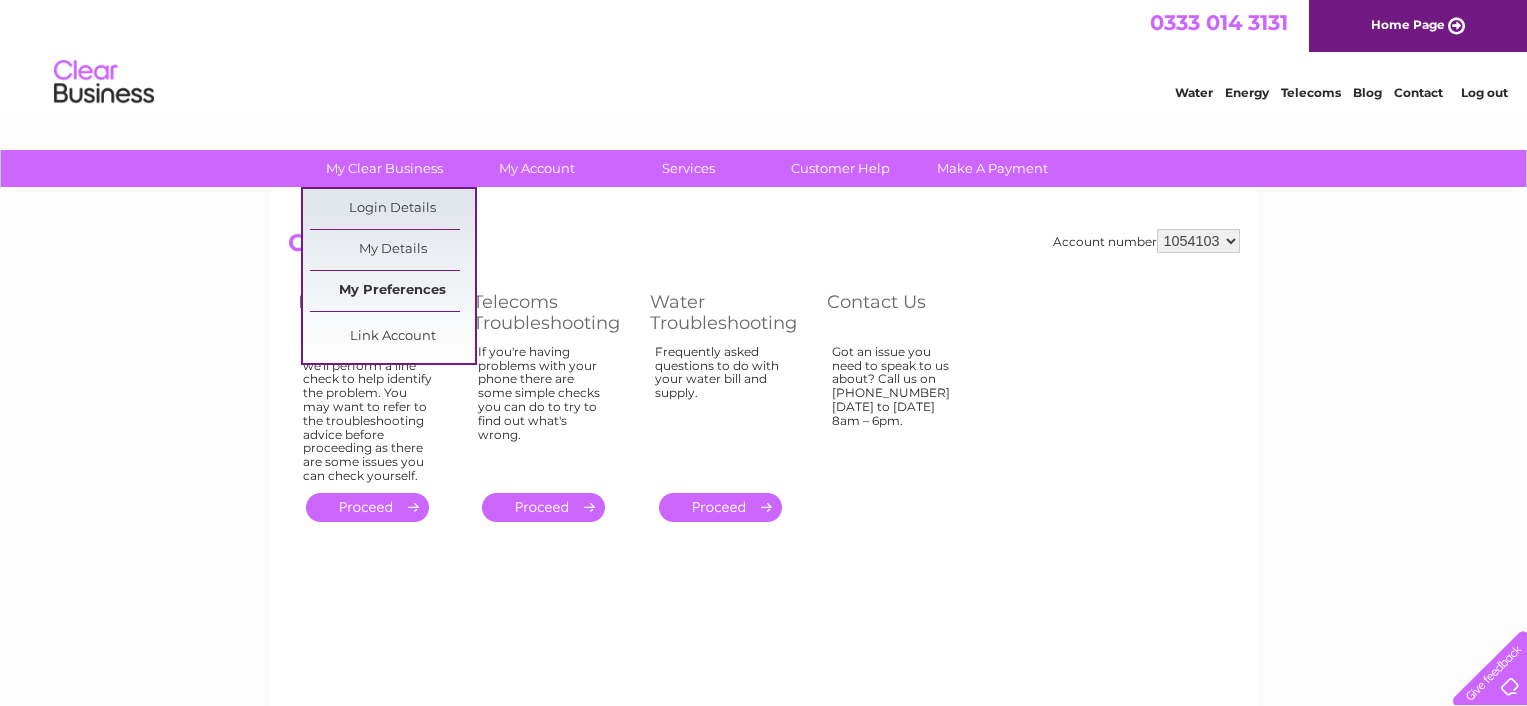click on "My Preferences" at bounding box center (392, 291) 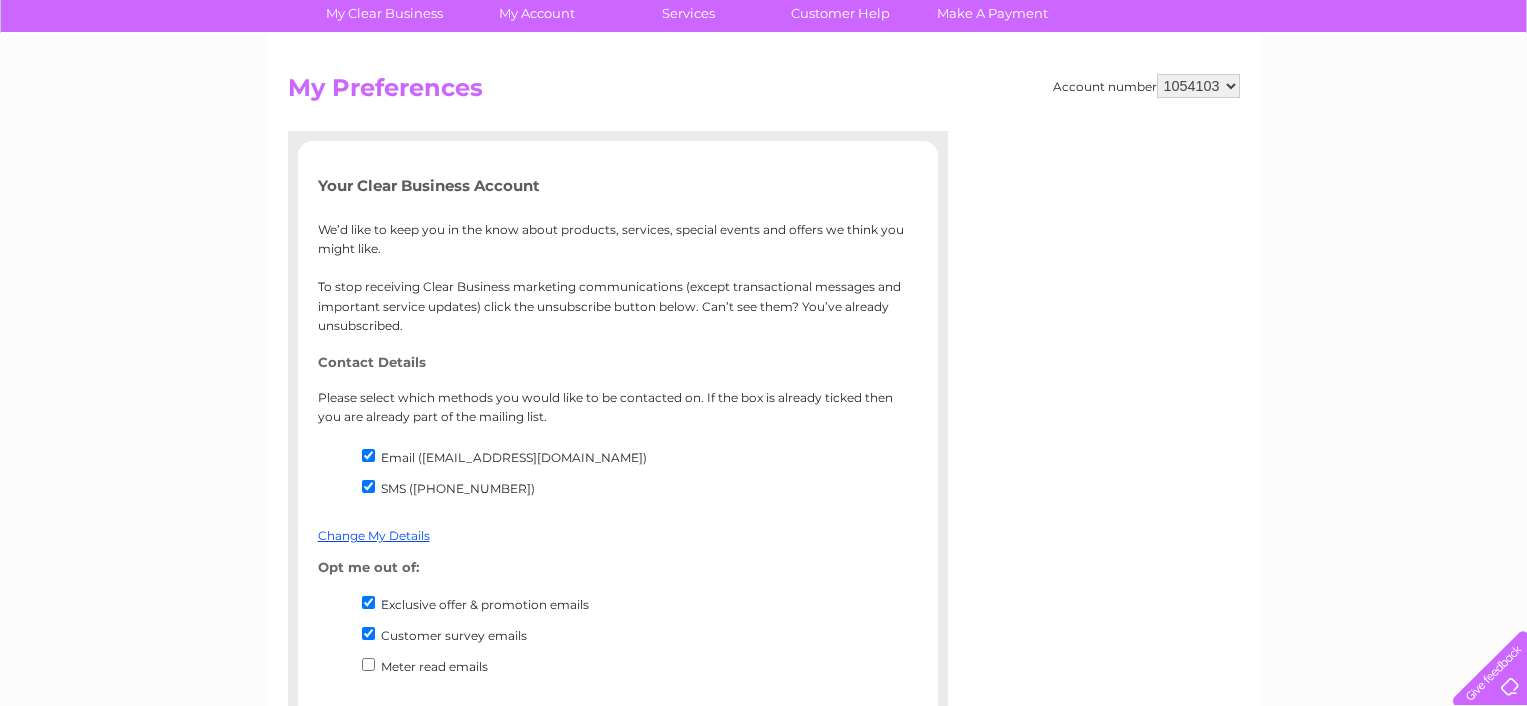 scroll, scrollTop: 149, scrollLeft: 0, axis: vertical 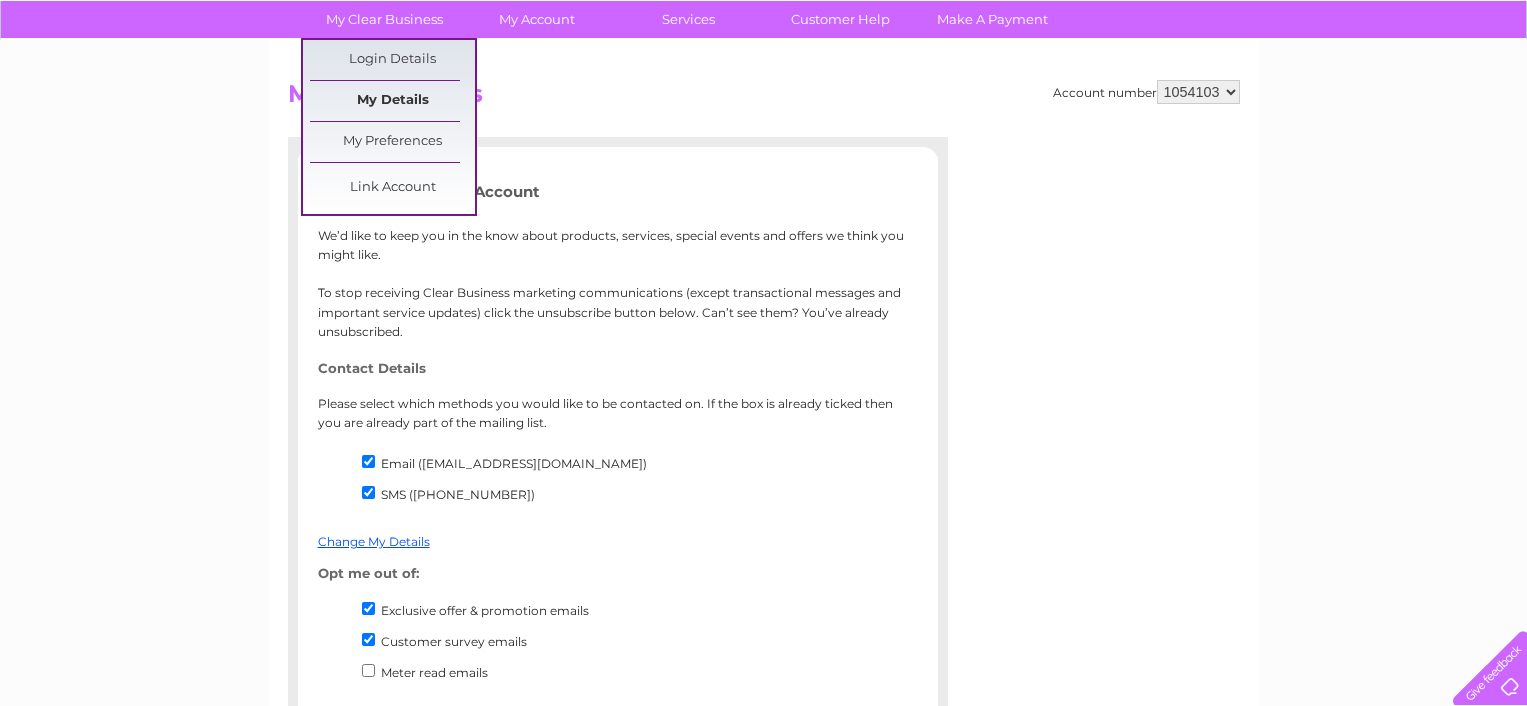 click on "My Details" at bounding box center (392, 101) 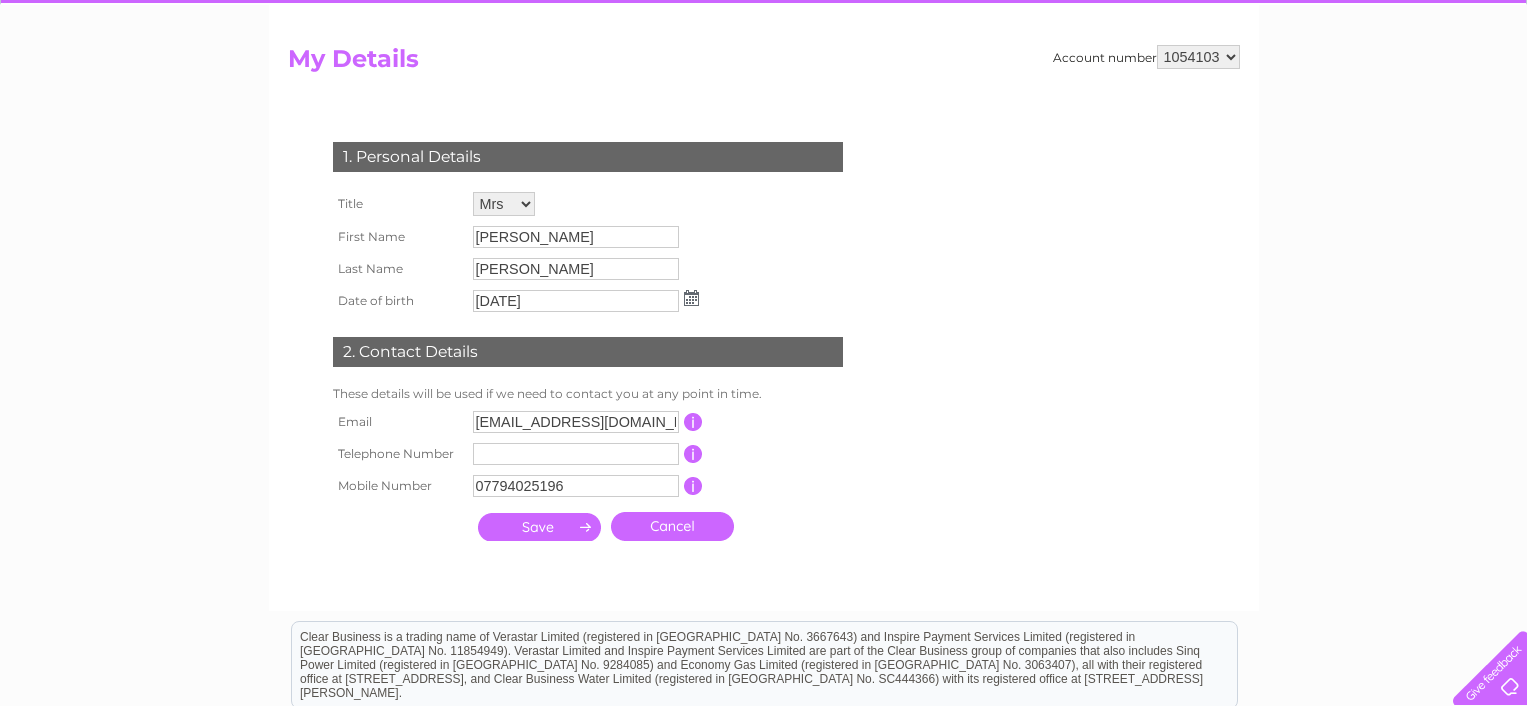 scroll, scrollTop: 162, scrollLeft: 0, axis: vertical 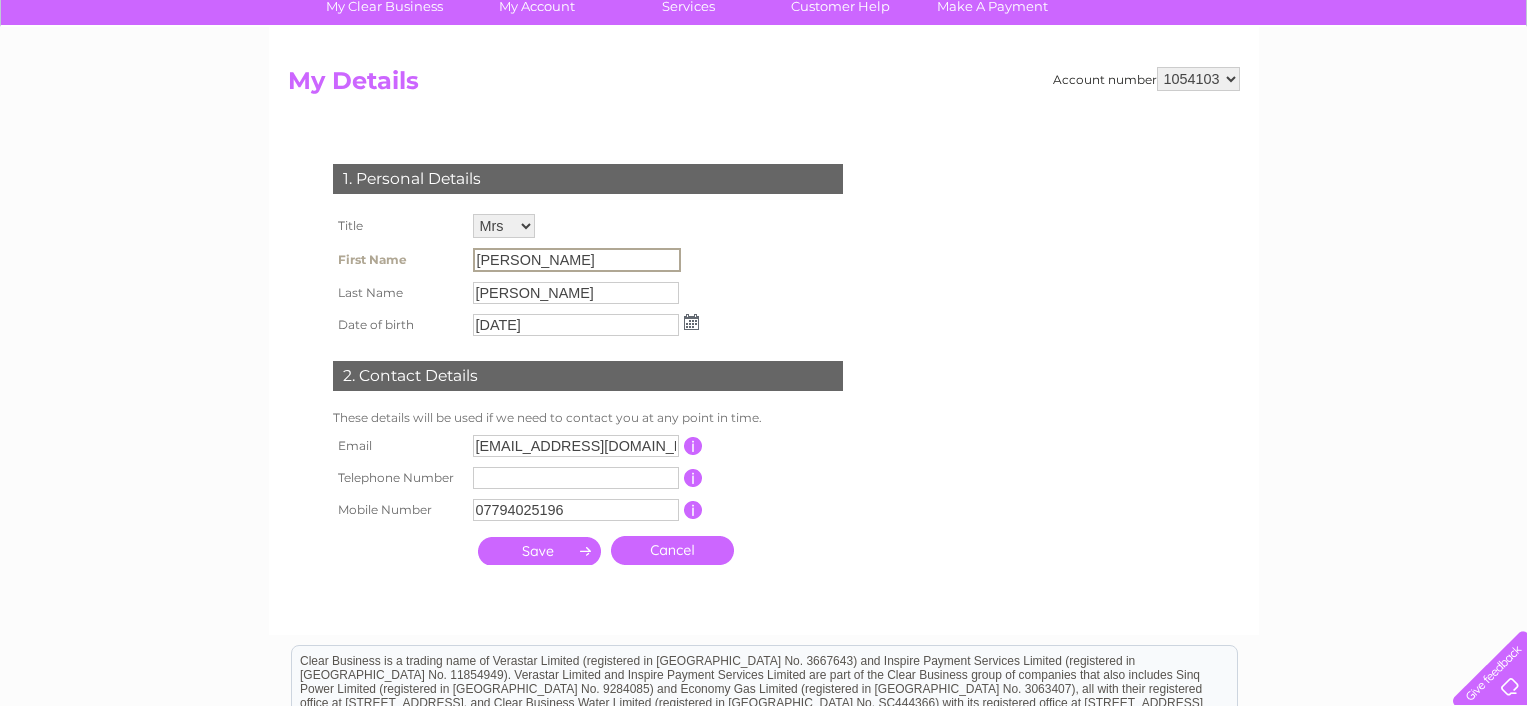 click on "[PERSON_NAME]" at bounding box center (577, 260) 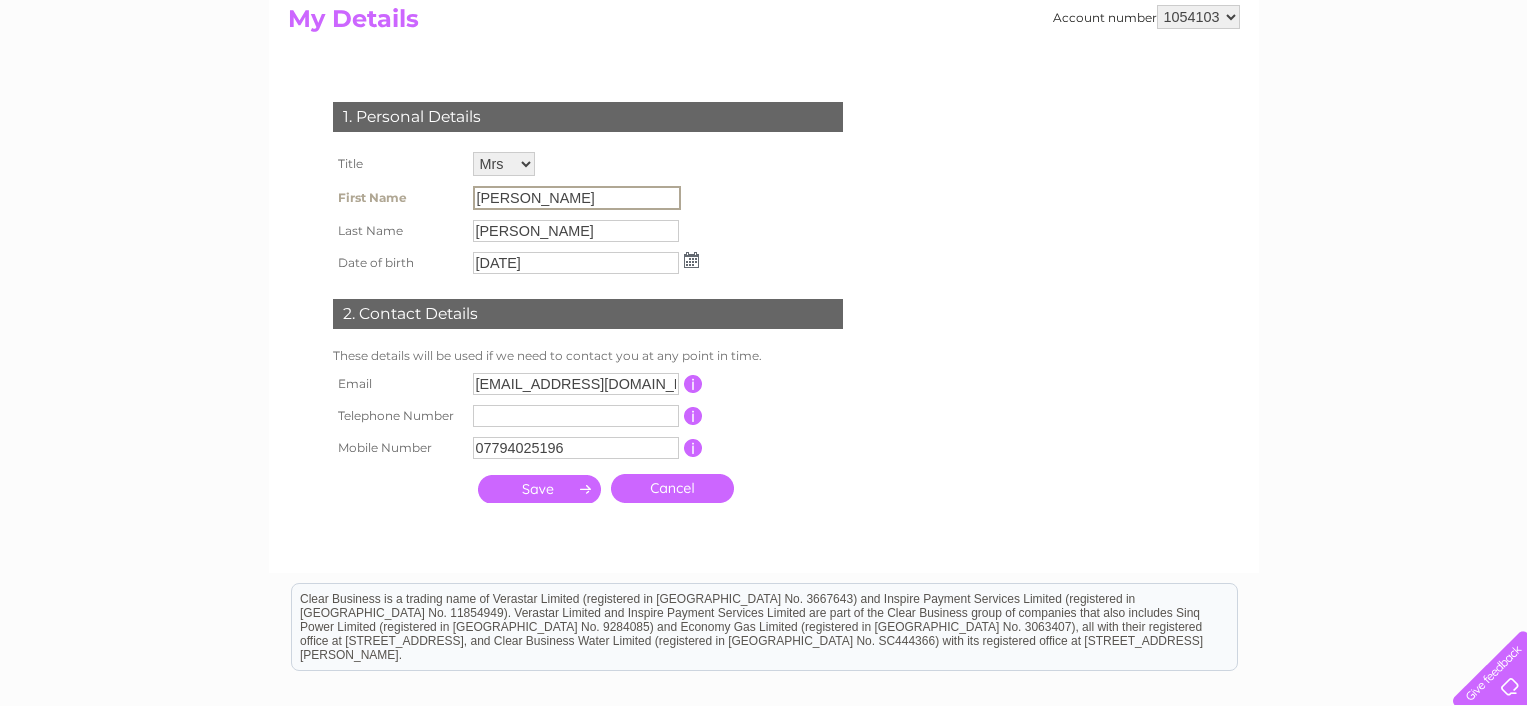 scroll, scrollTop: 220, scrollLeft: 0, axis: vertical 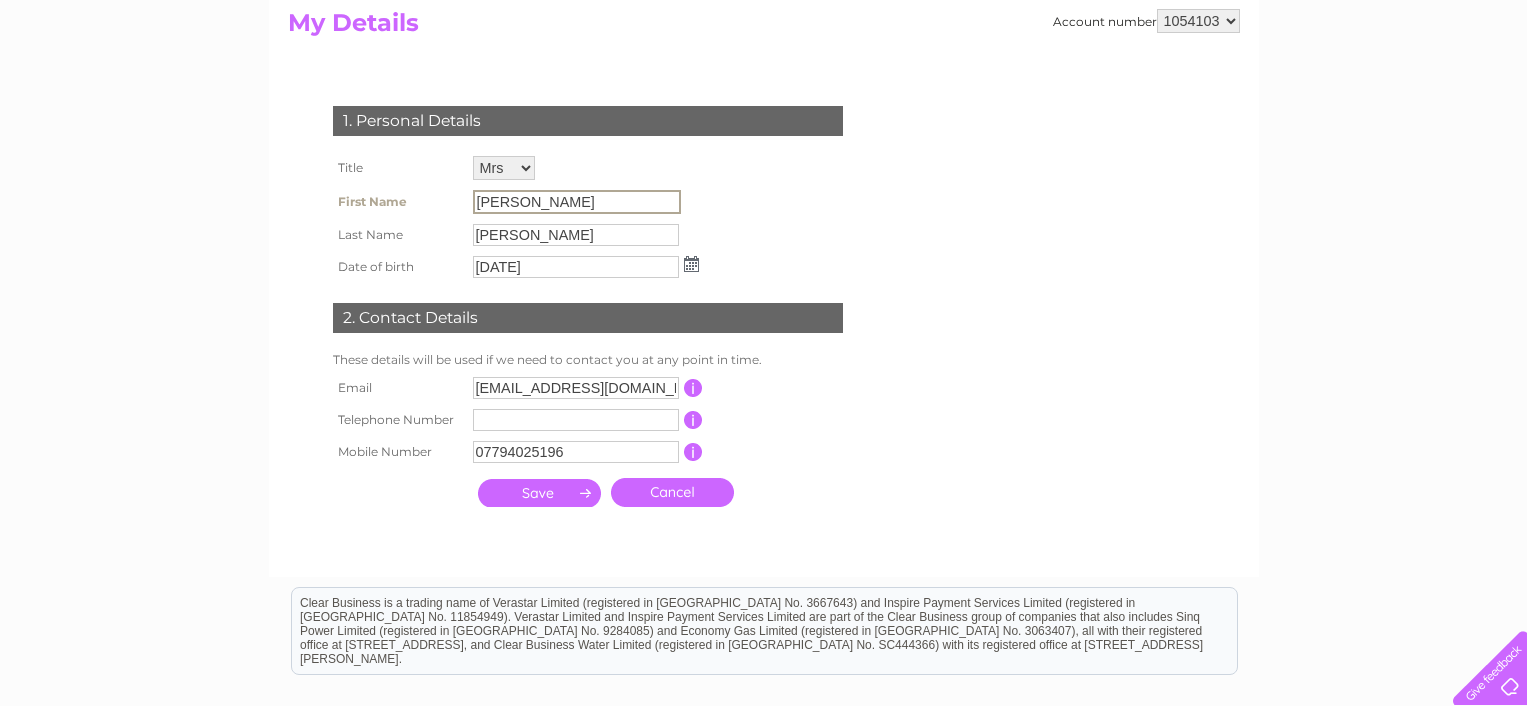 click on "James" at bounding box center [577, 202] 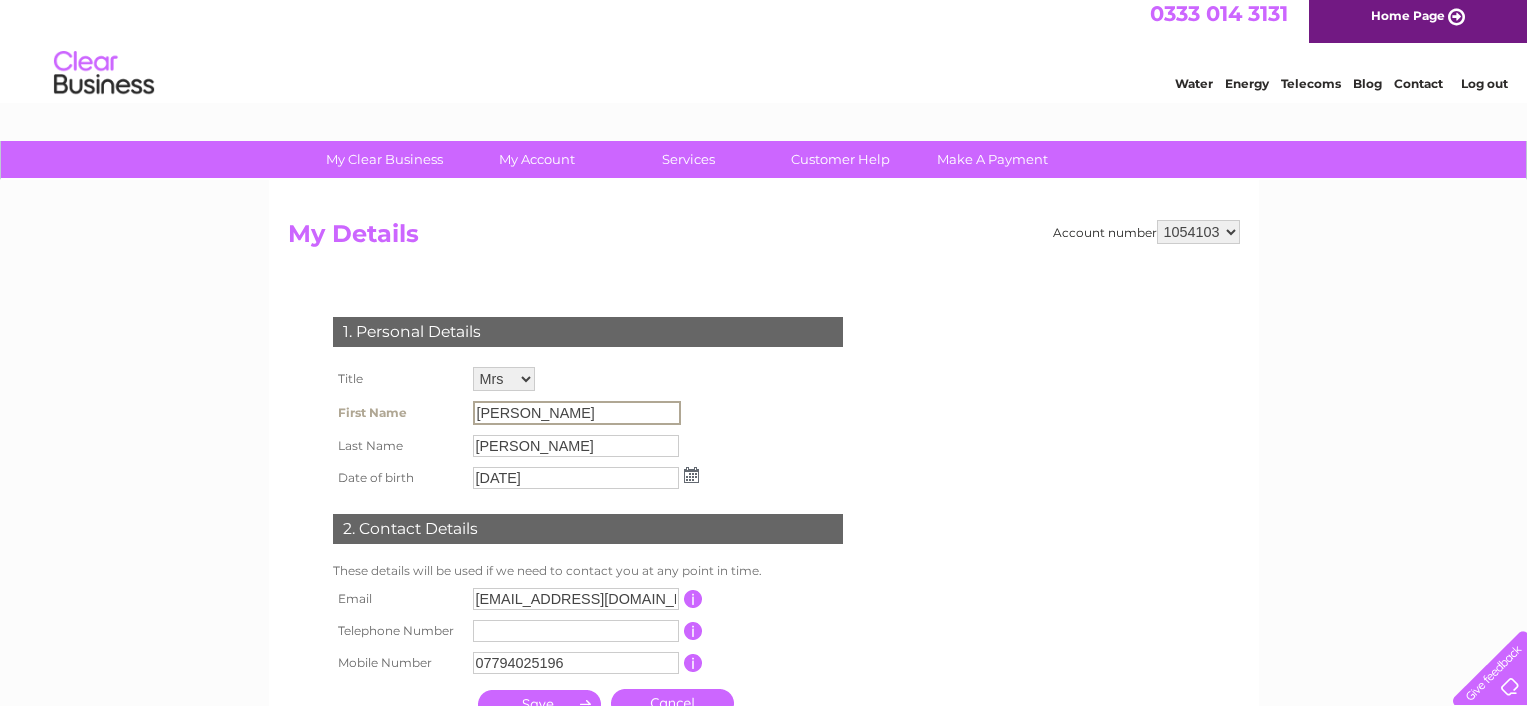 scroll, scrollTop: 0, scrollLeft: 0, axis: both 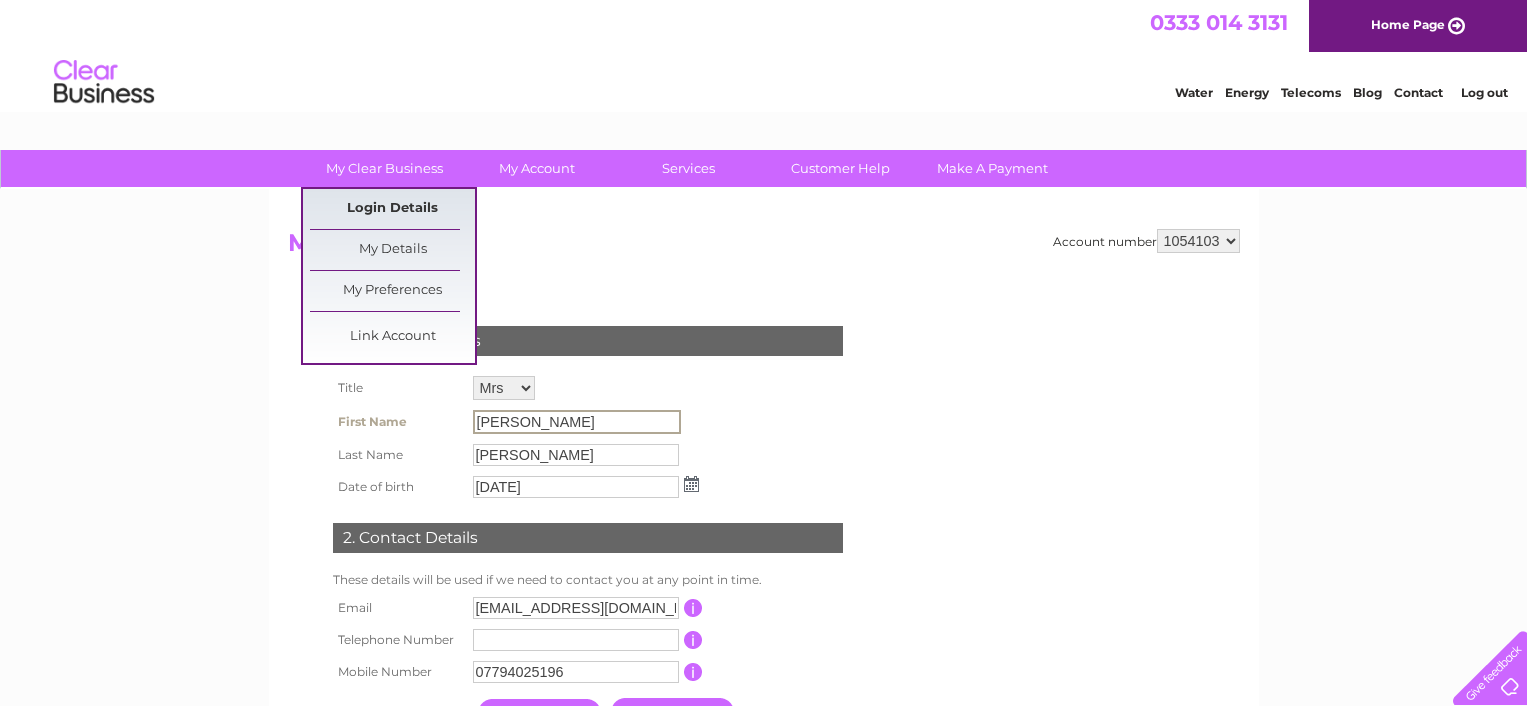 click on "Login Details" at bounding box center (392, 209) 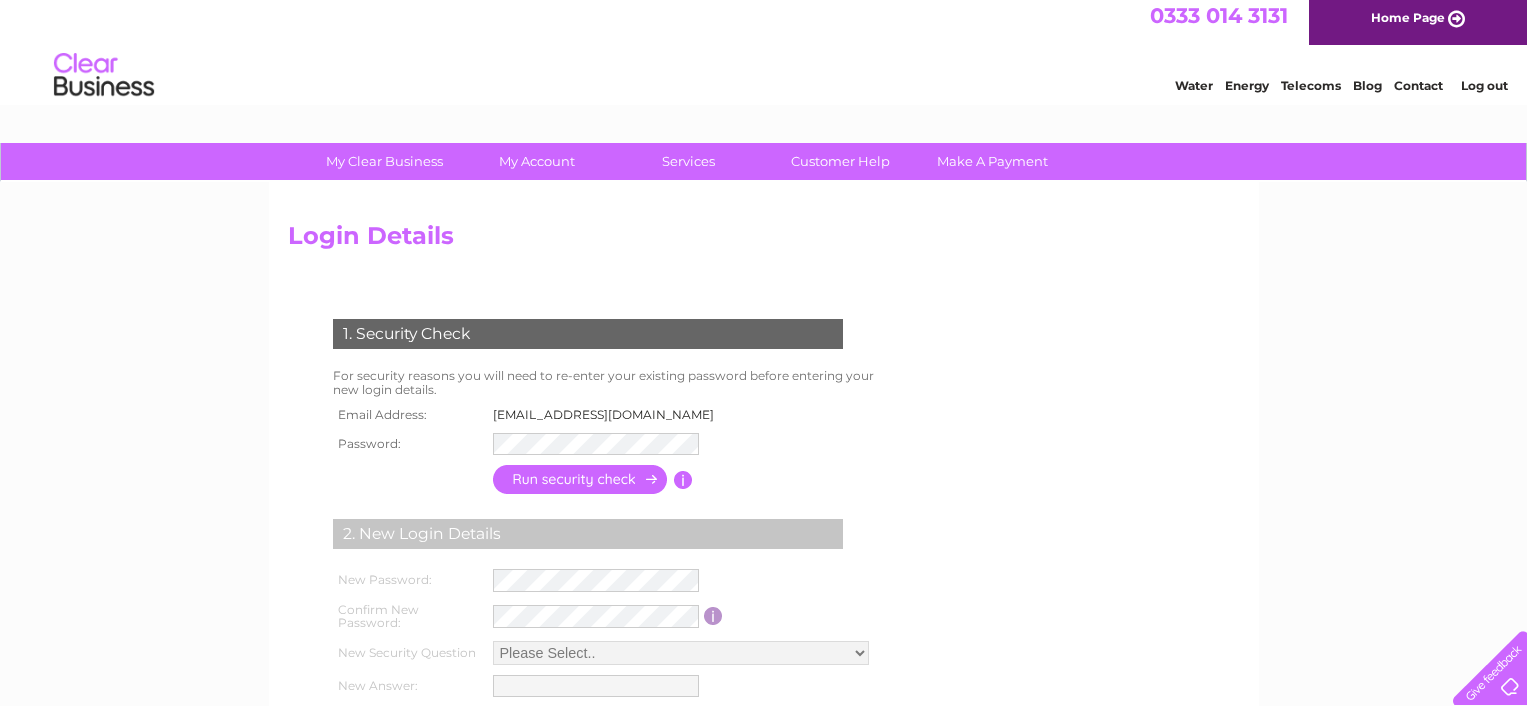 scroll, scrollTop: 0, scrollLeft: 0, axis: both 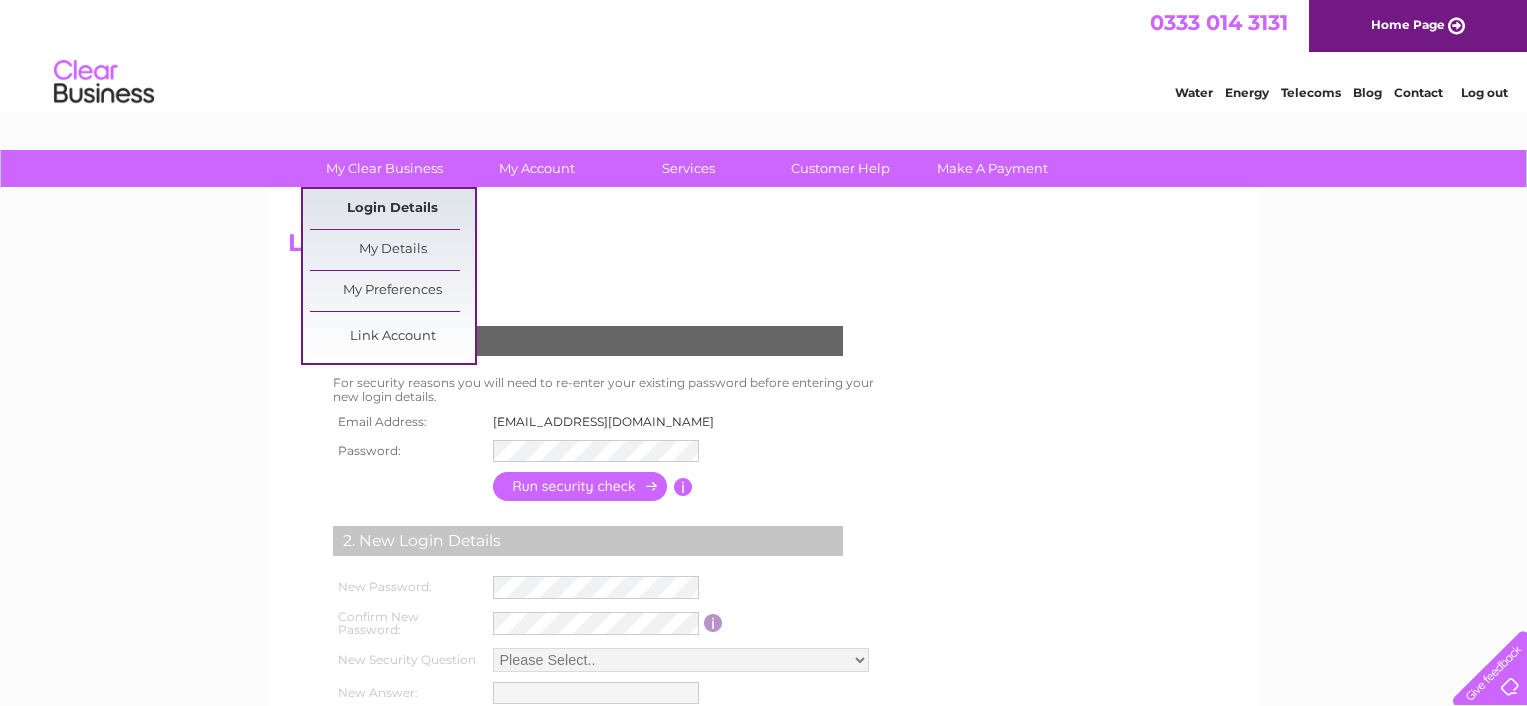 click on "Login Details" at bounding box center [392, 209] 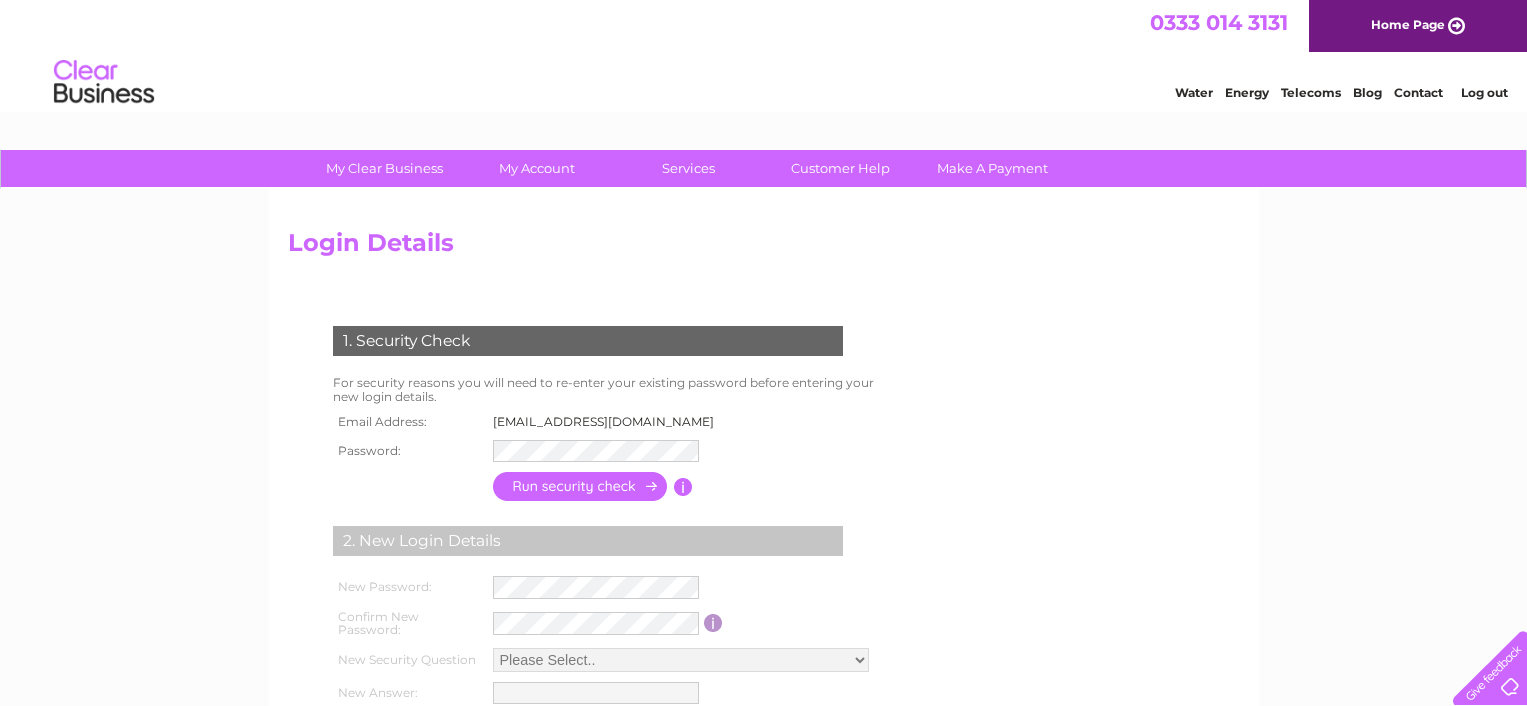 scroll, scrollTop: 0, scrollLeft: 0, axis: both 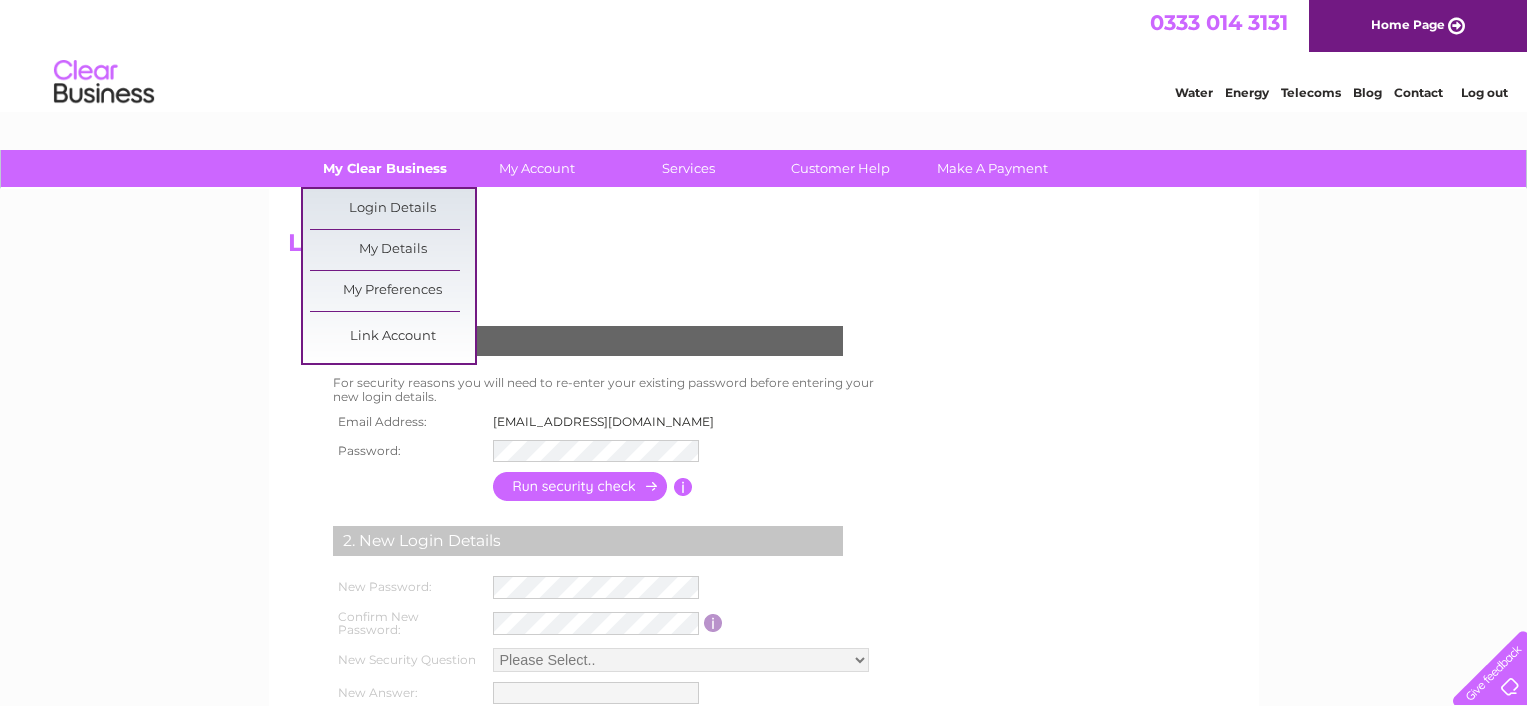 click on "My Clear Business" at bounding box center (384, 168) 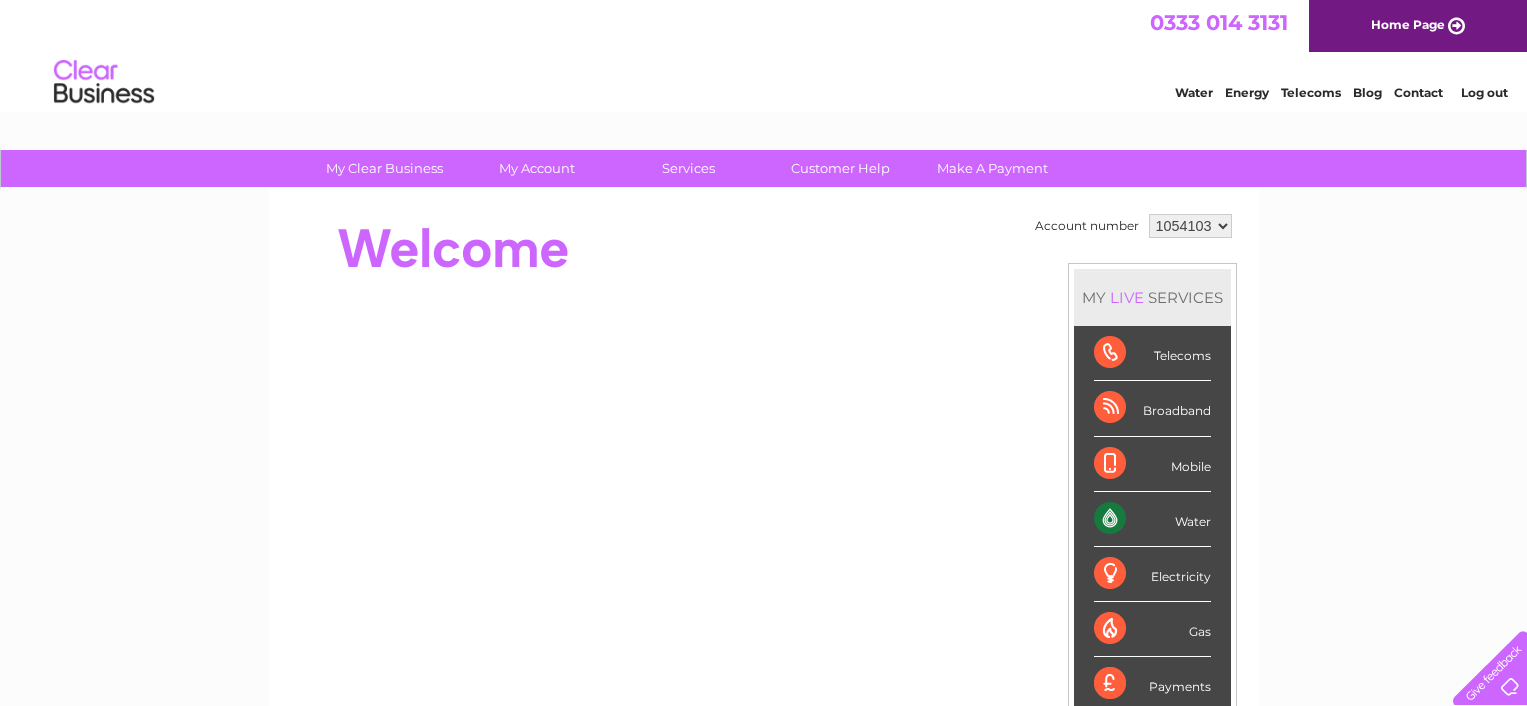 scroll, scrollTop: 0, scrollLeft: 0, axis: both 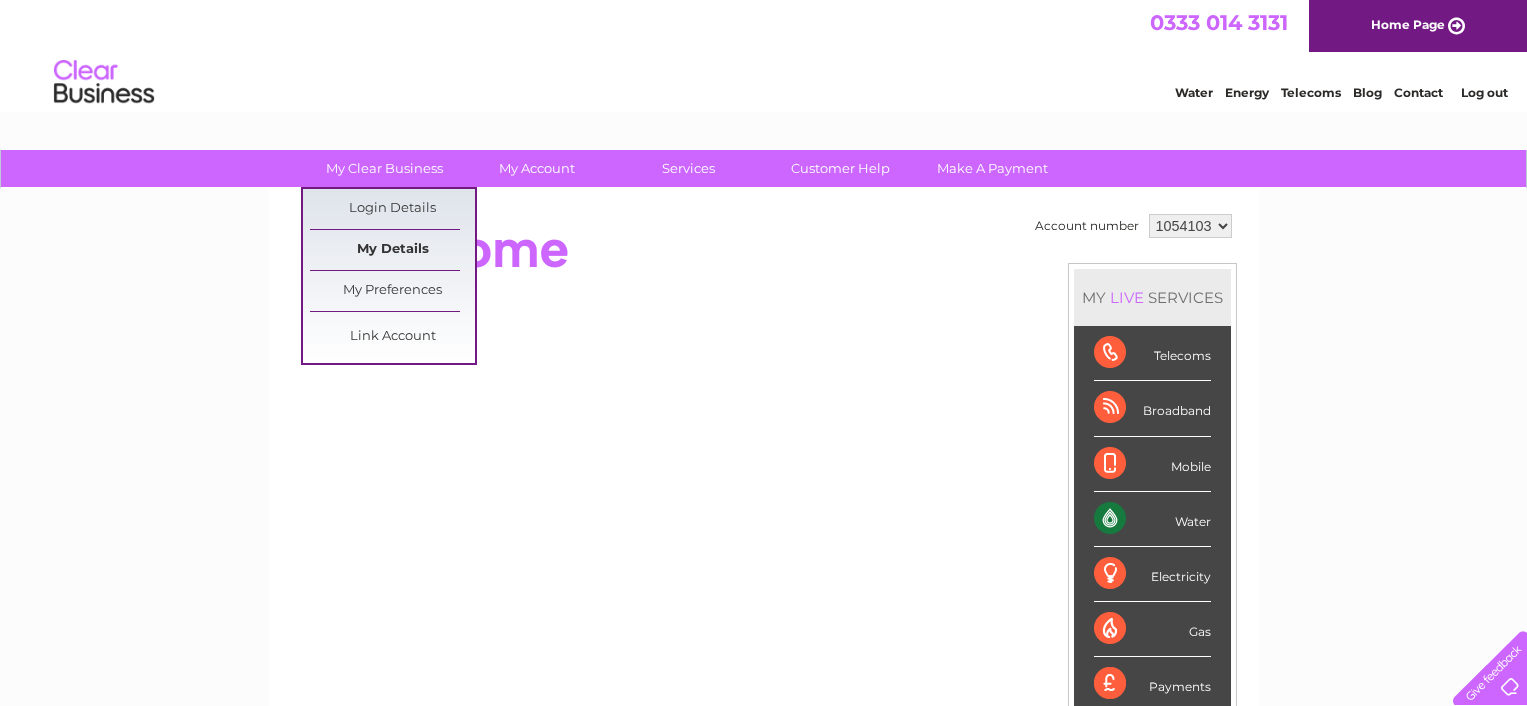 click on "My Details" at bounding box center [392, 250] 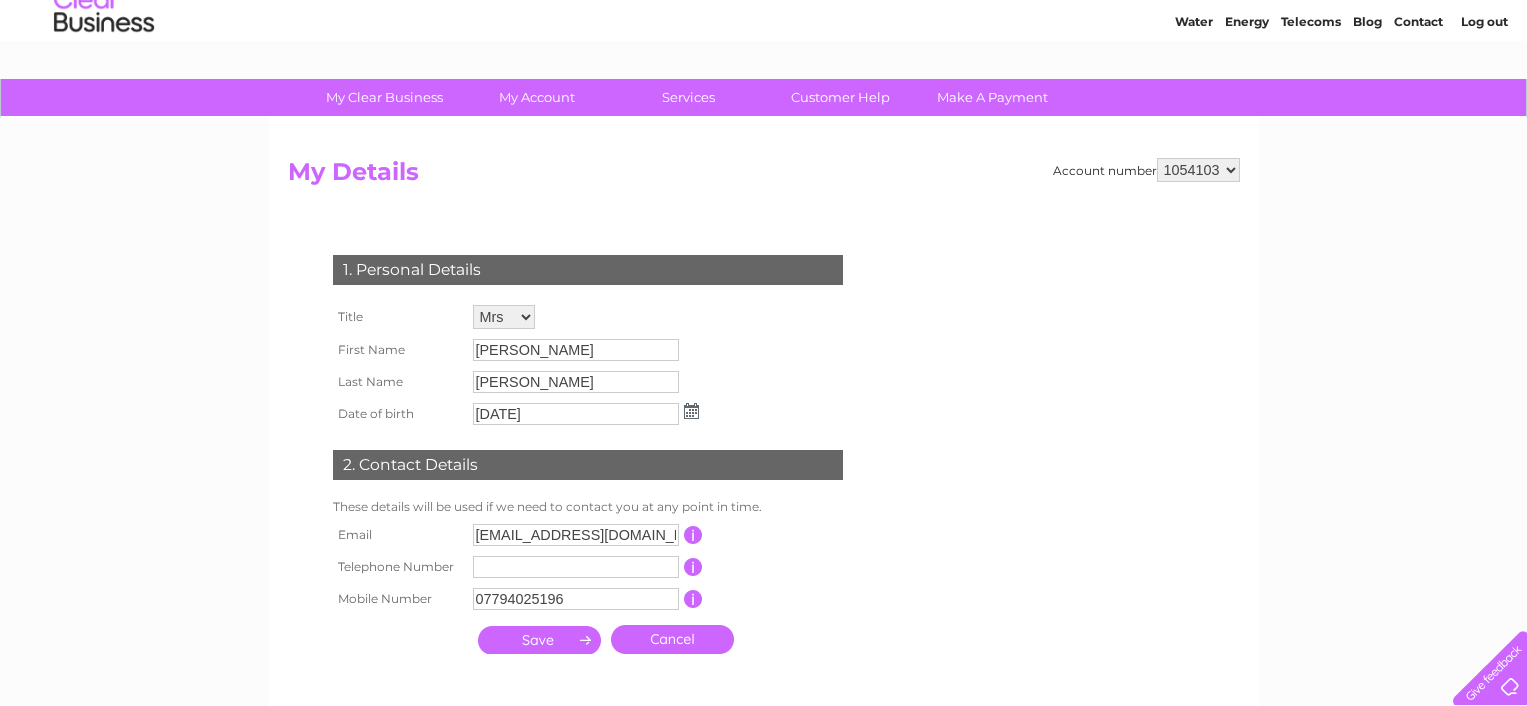 scroll, scrollTop: 0, scrollLeft: 0, axis: both 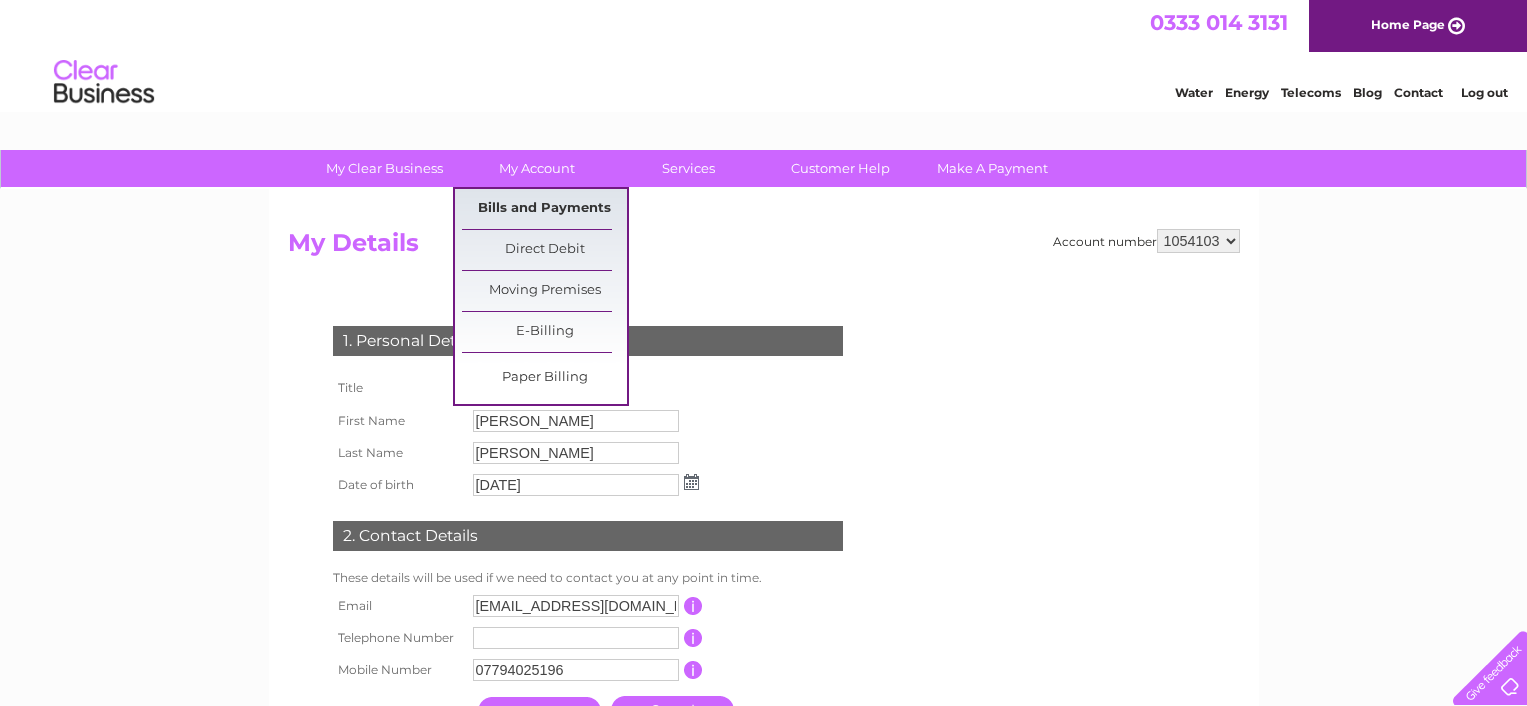 click on "Bills and Payments" at bounding box center (544, 209) 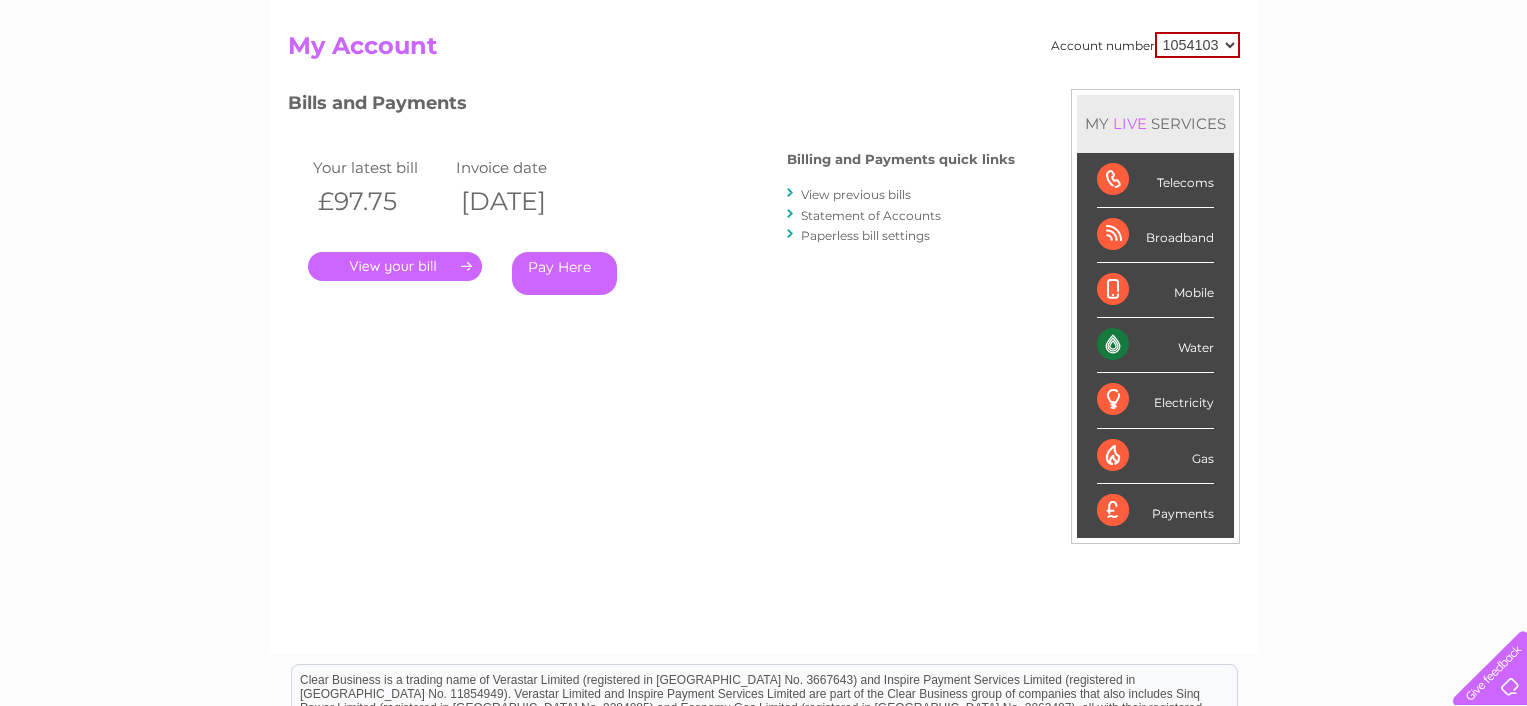 scroll, scrollTop: 201, scrollLeft: 0, axis: vertical 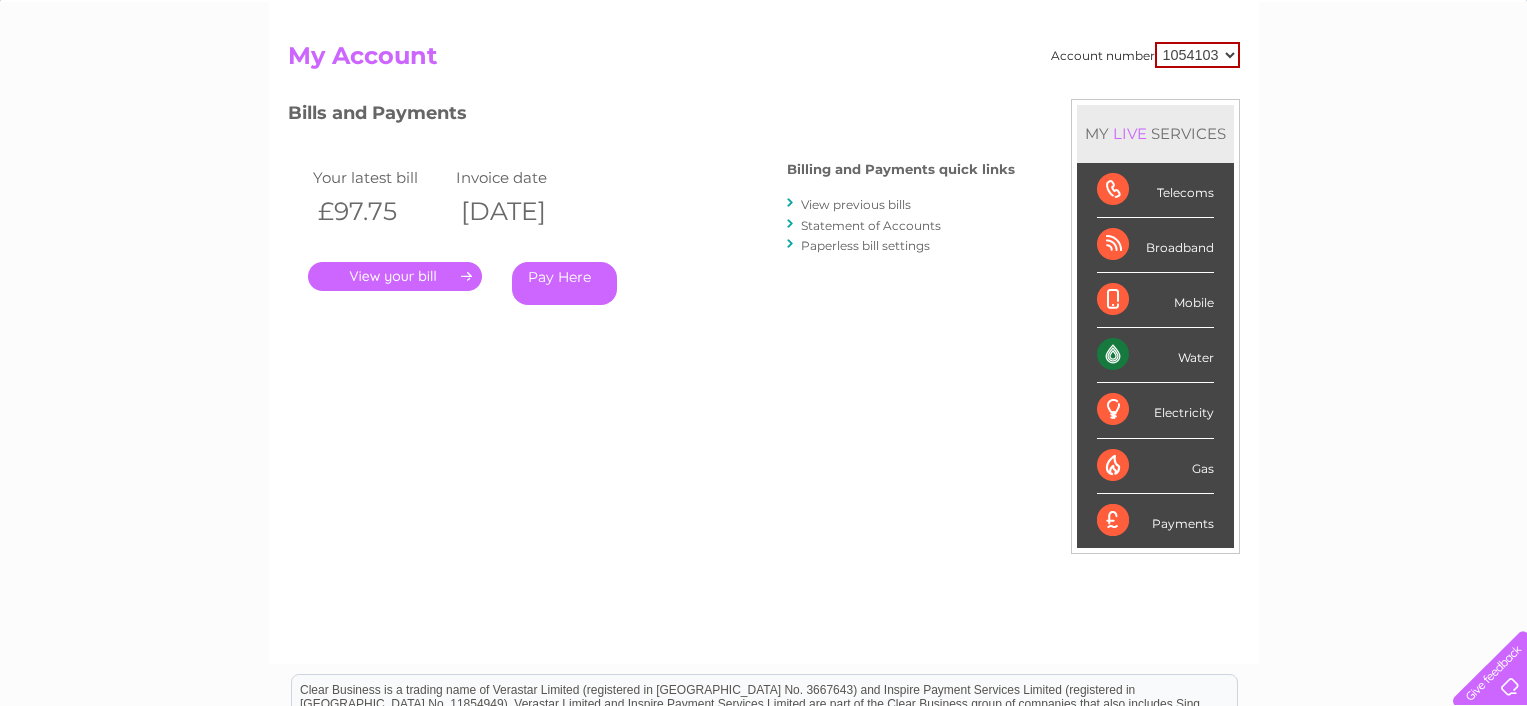 click on "." at bounding box center [395, 276] 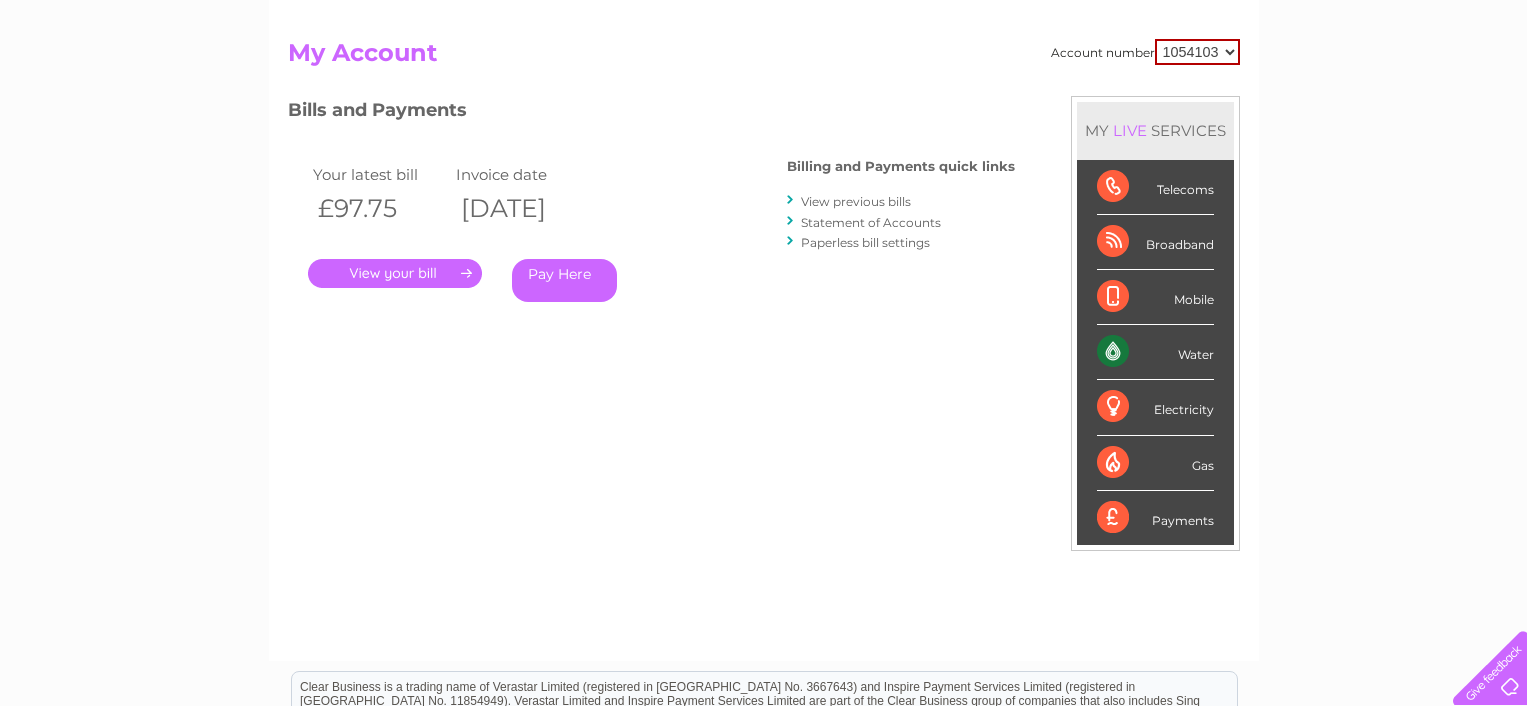 scroll, scrollTop: 192, scrollLeft: 0, axis: vertical 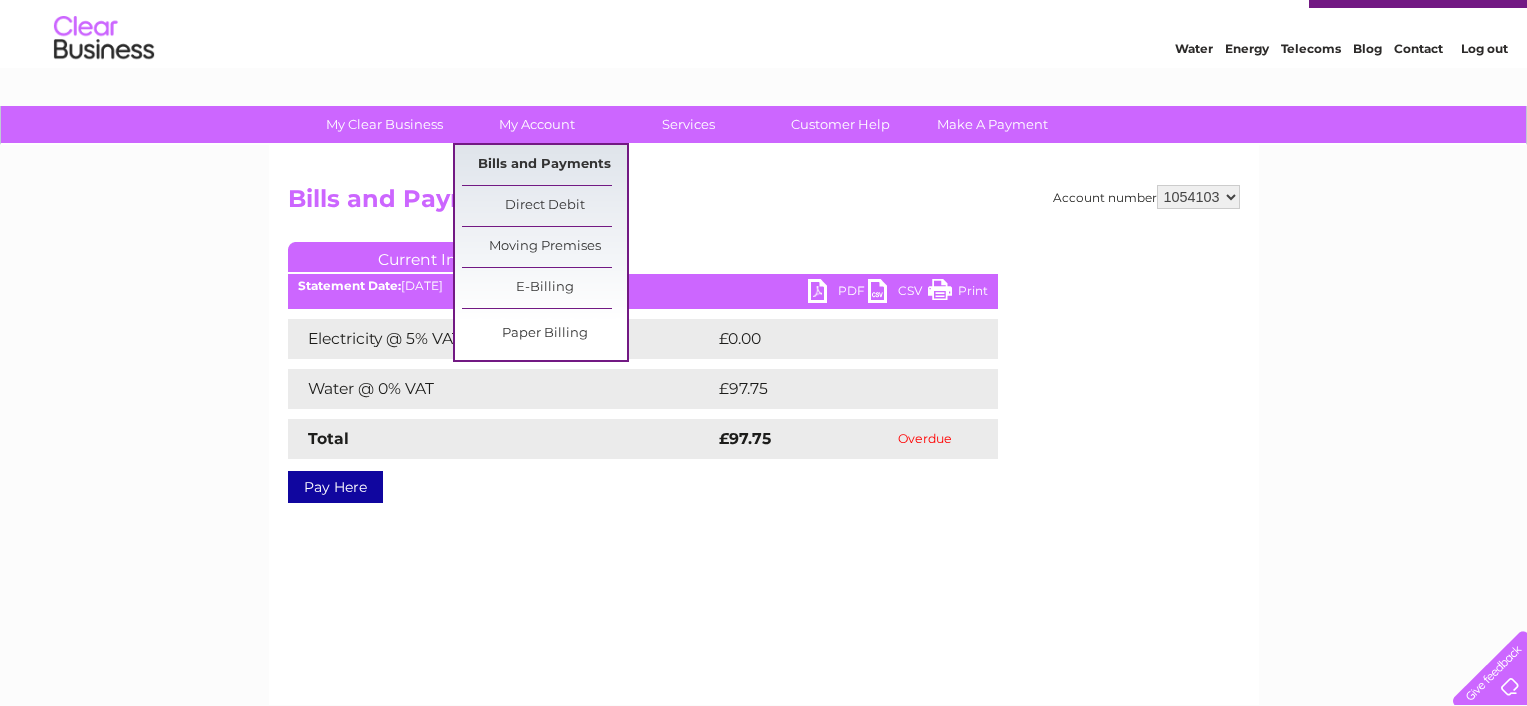 click on "Bills and Payments" at bounding box center [544, 165] 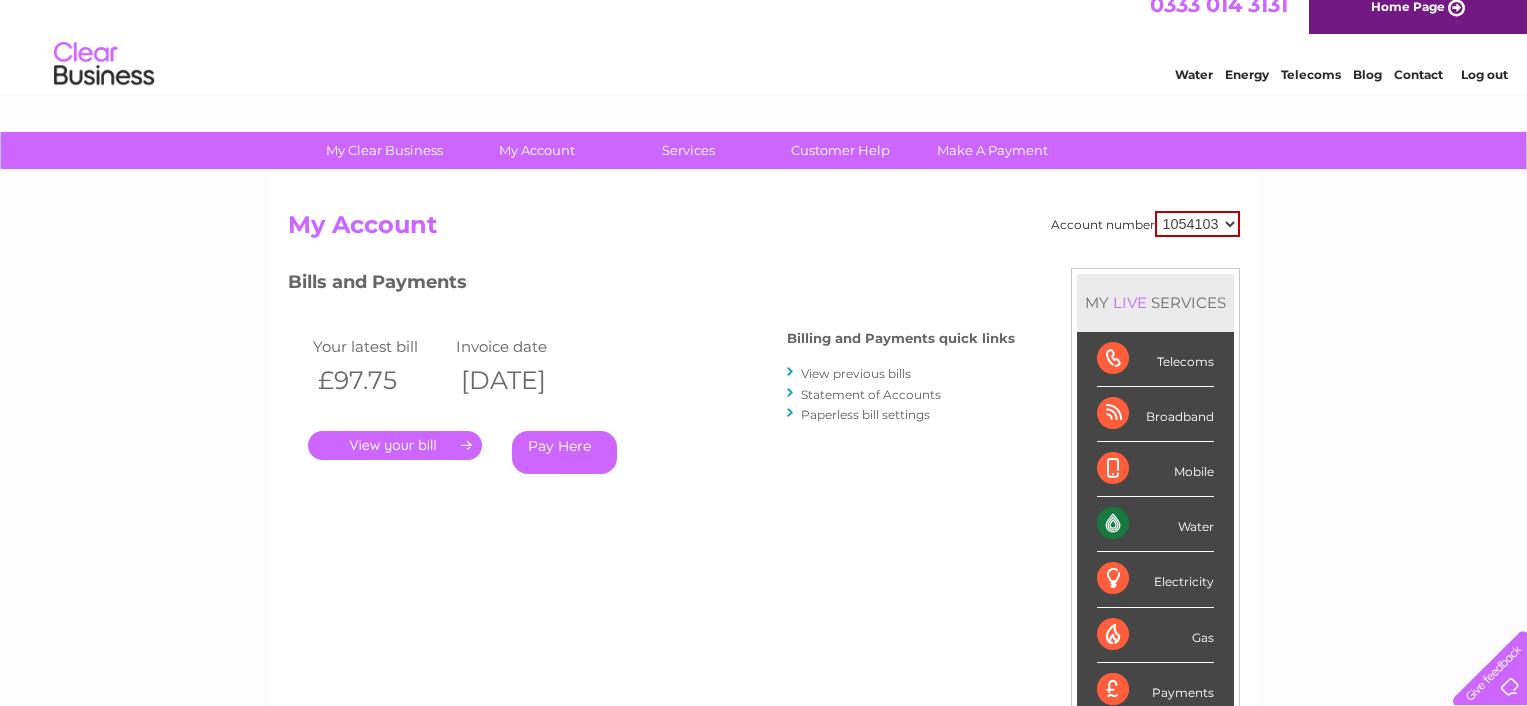 scroll, scrollTop: 0, scrollLeft: 0, axis: both 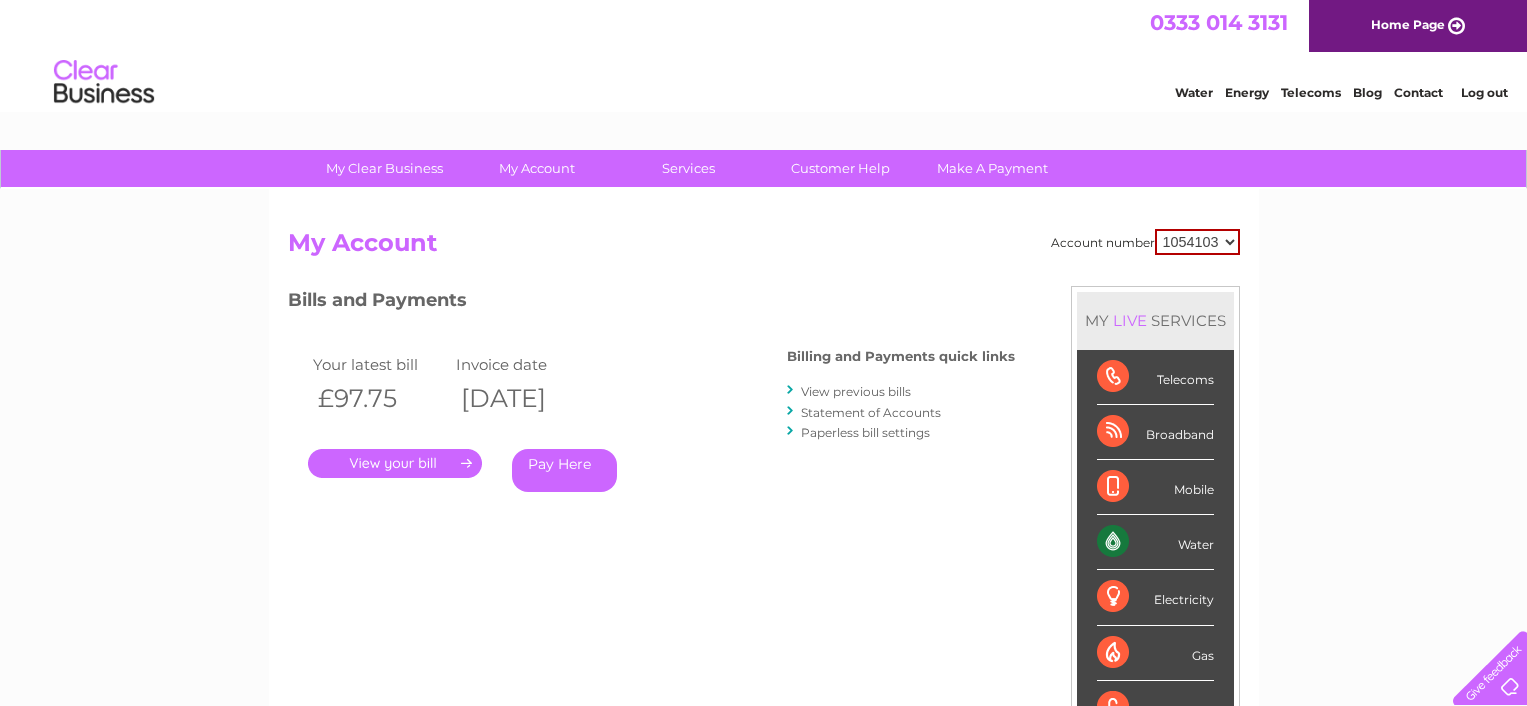 click on "View previous bills" at bounding box center (856, 391) 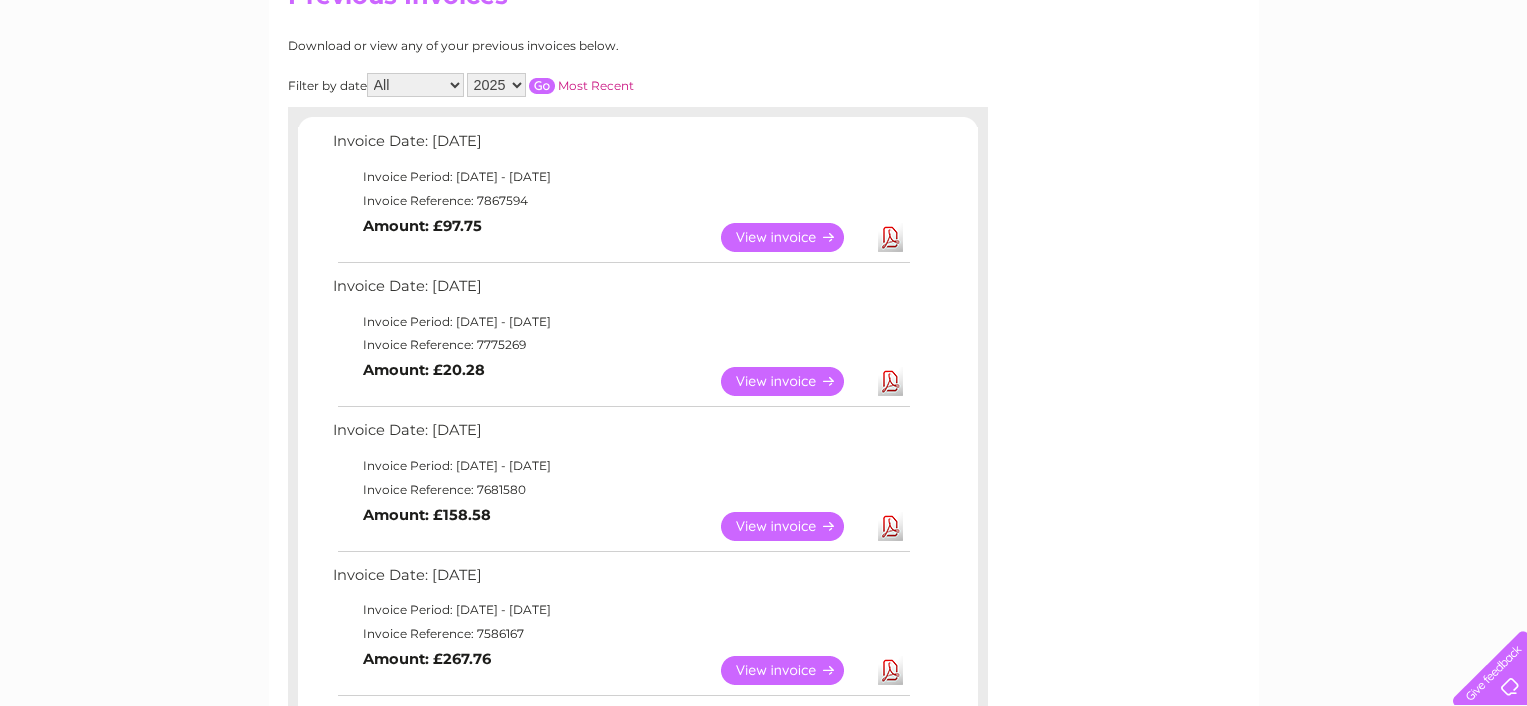 scroll, scrollTop: 244, scrollLeft: 0, axis: vertical 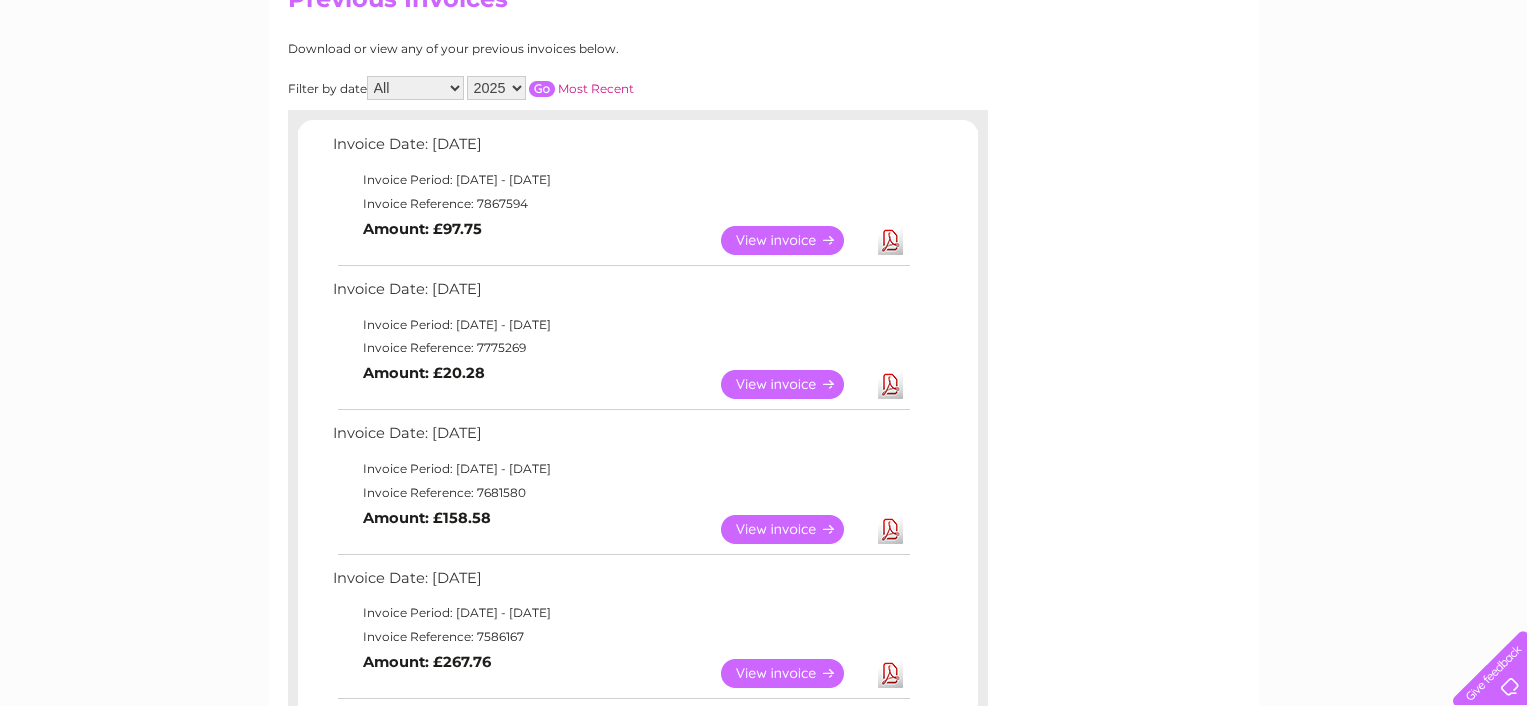click on "Download" at bounding box center [890, 240] 